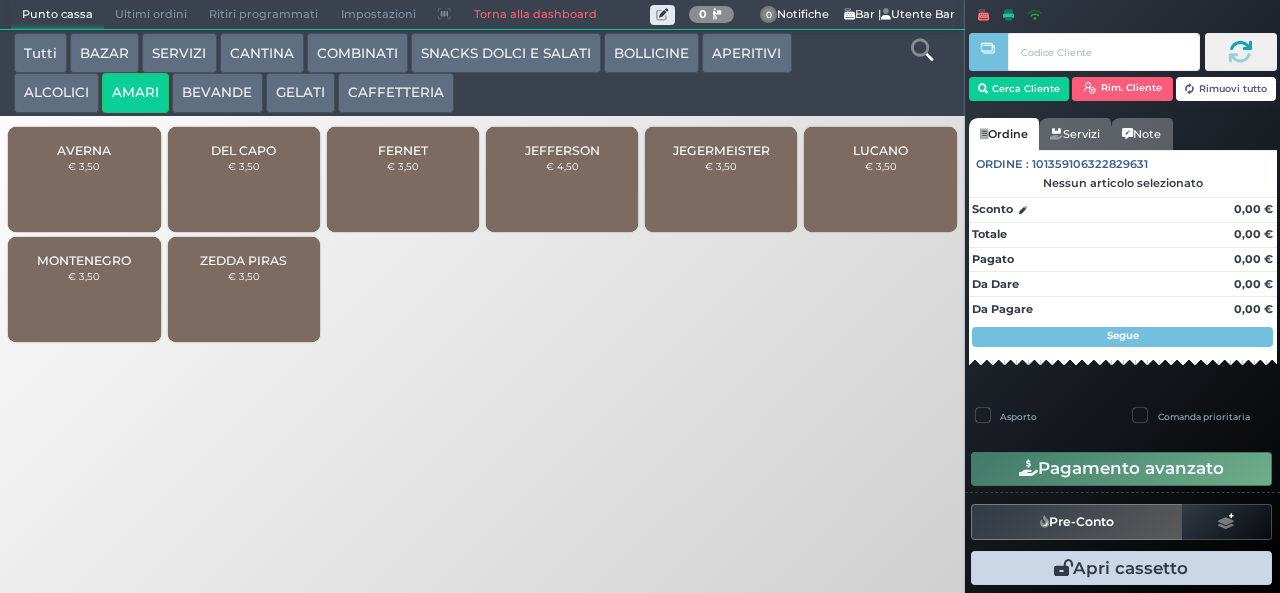 scroll, scrollTop: 0, scrollLeft: 0, axis: both 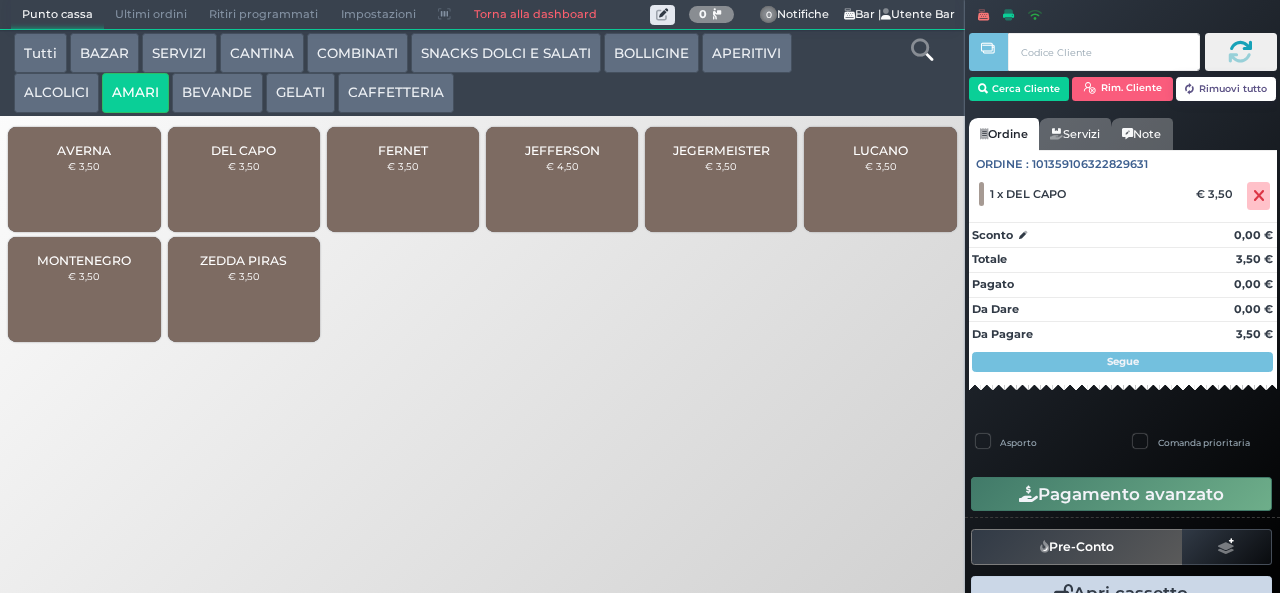 click on "DEL CAPO" at bounding box center (243, 150) 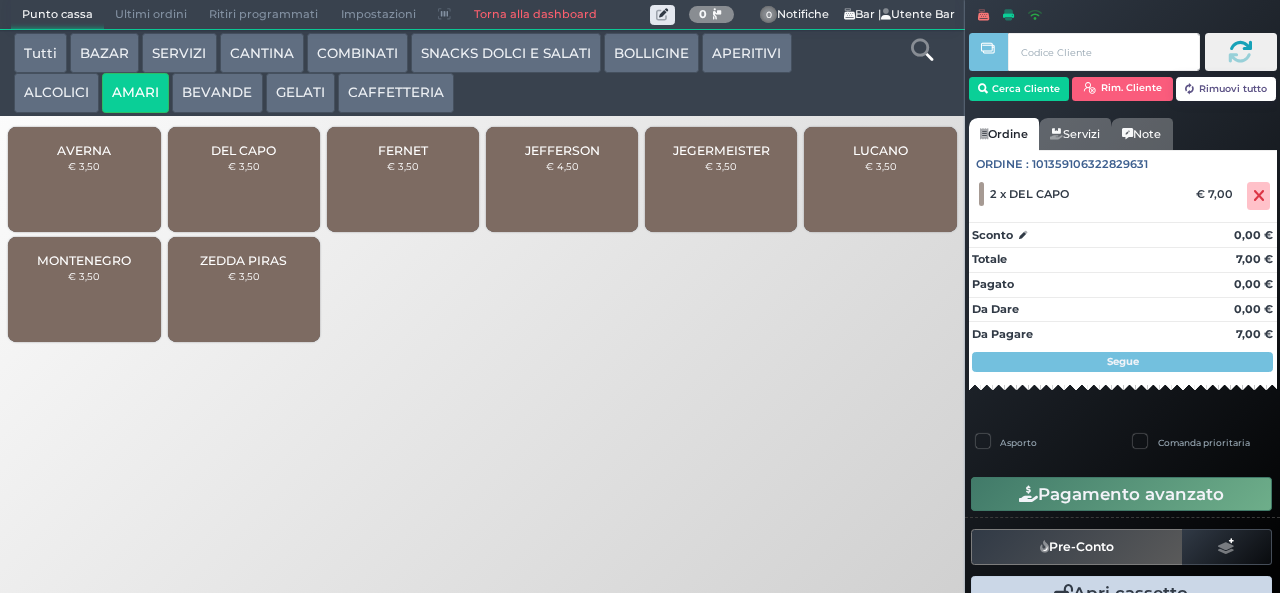 click on "ALCOLICI" at bounding box center [56, 93] 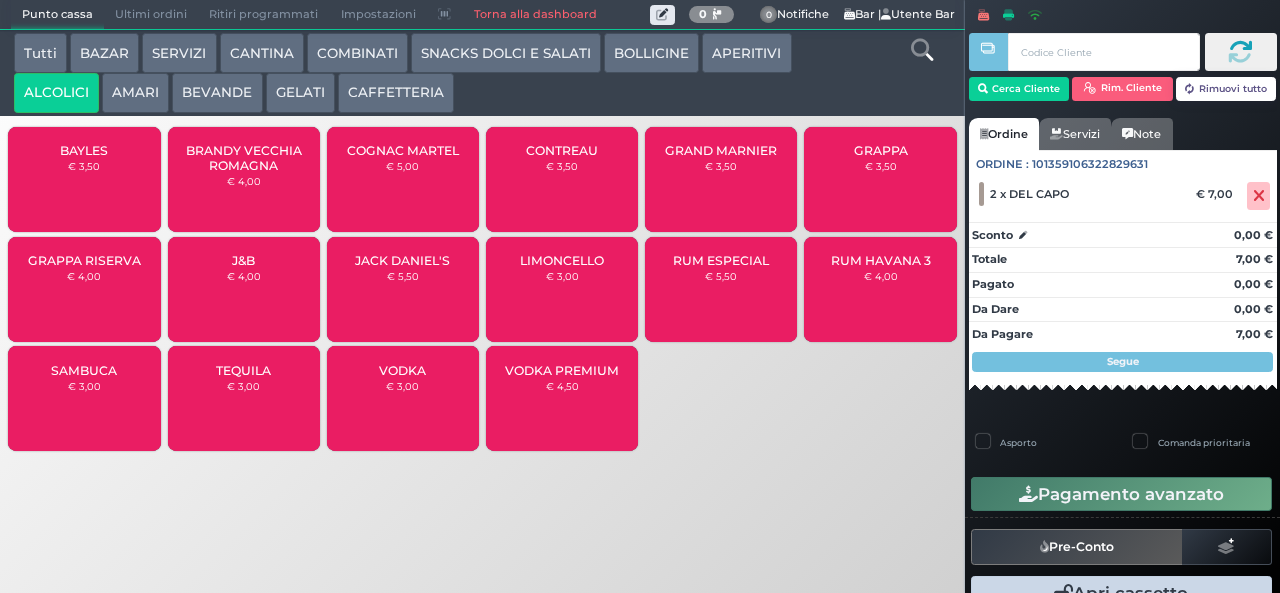 click on "APERITIVI" at bounding box center [746, 53] 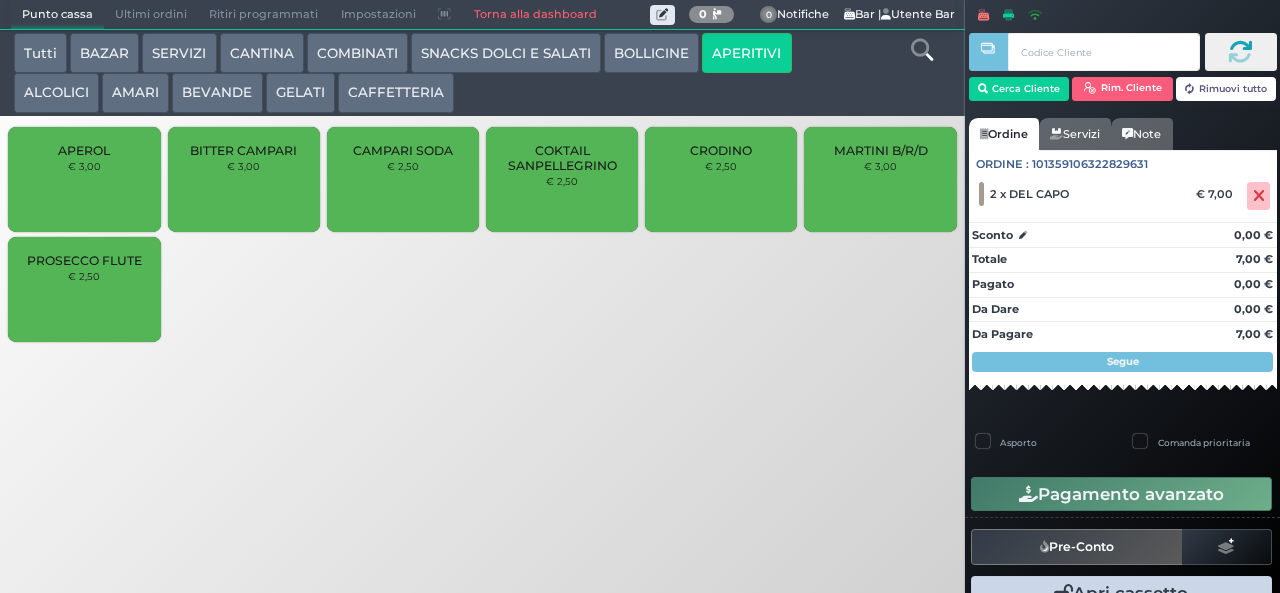 click on "BOLLICINE" at bounding box center (651, 53) 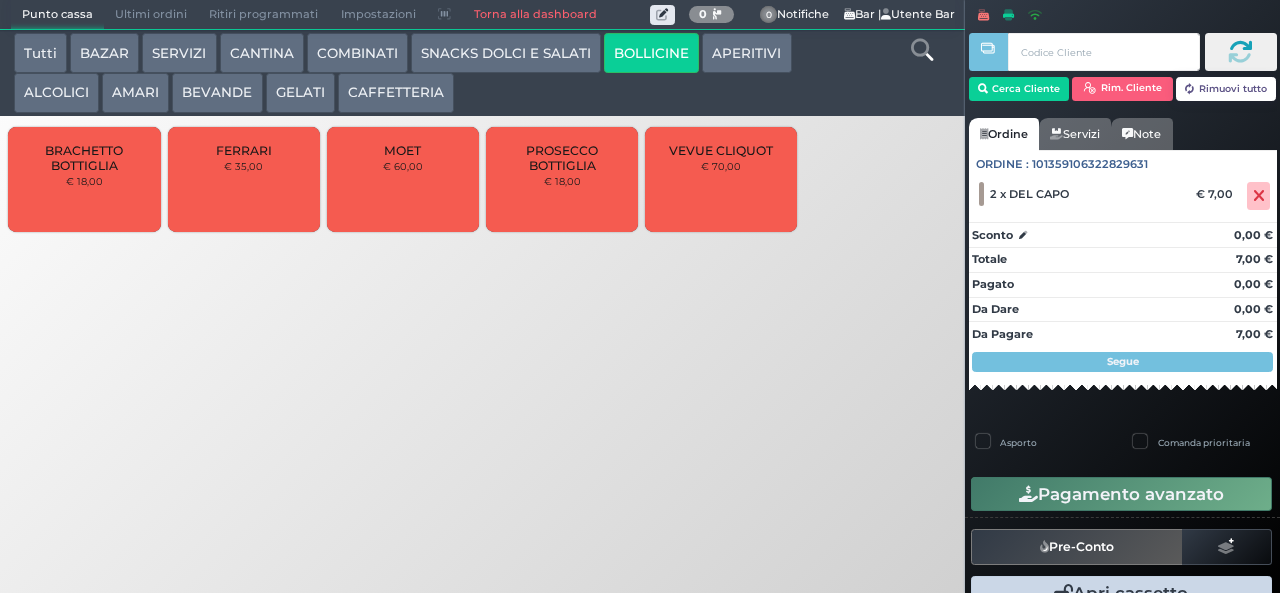 click on "SNACKS DOLCI E SALATI" at bounding box center (506, 53) 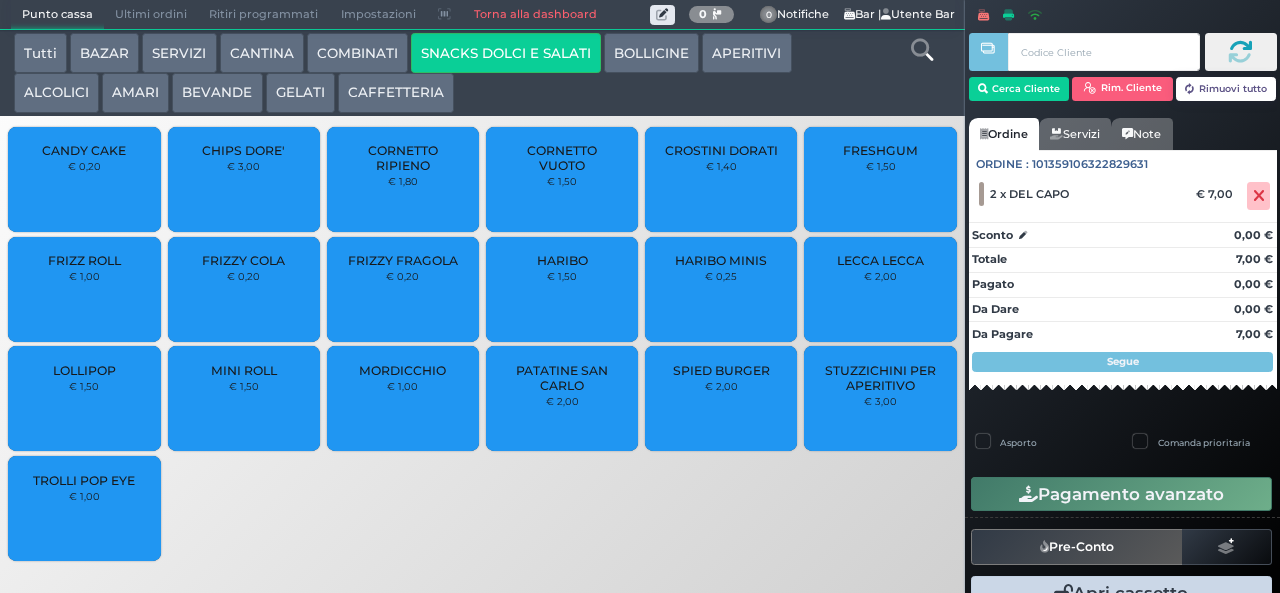 click on "COMBINATI" at bounding box center [357, 53] 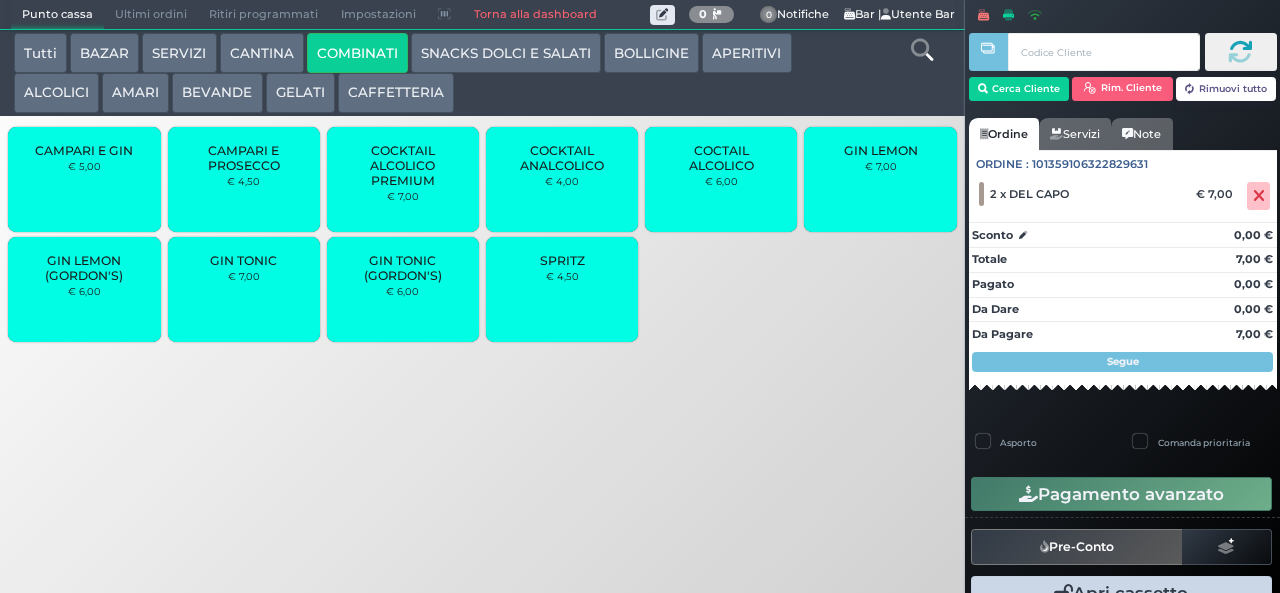 click on "CANTINA" at bounding box center (262, 53) 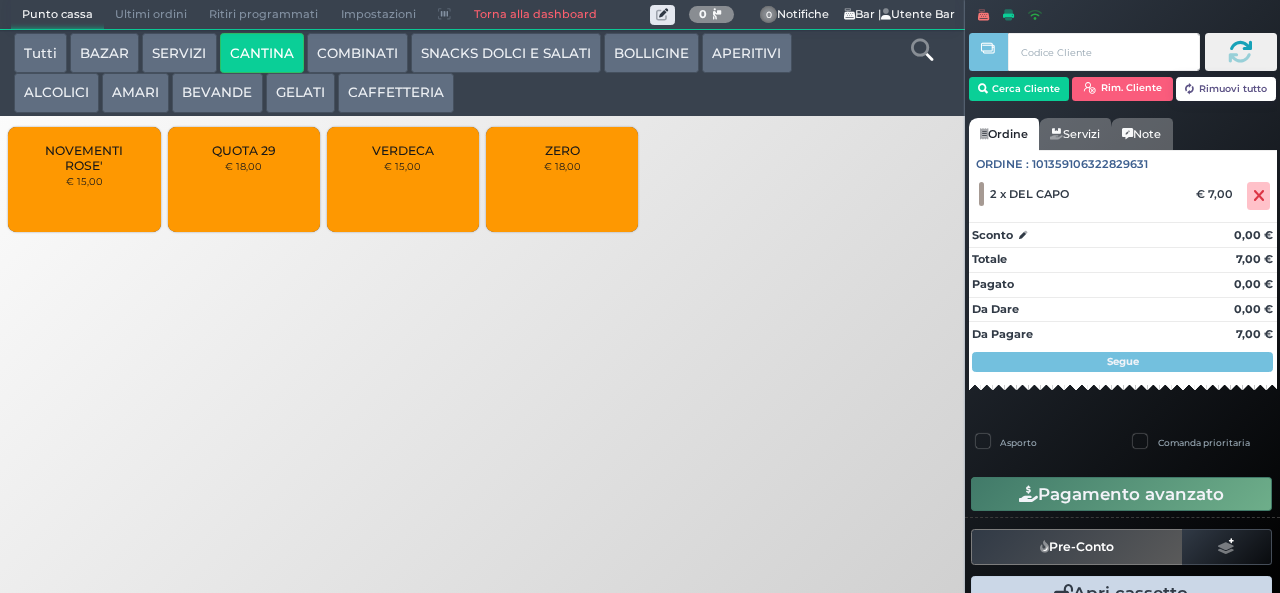 click on "AMARI" at bounding box center [135, 93] 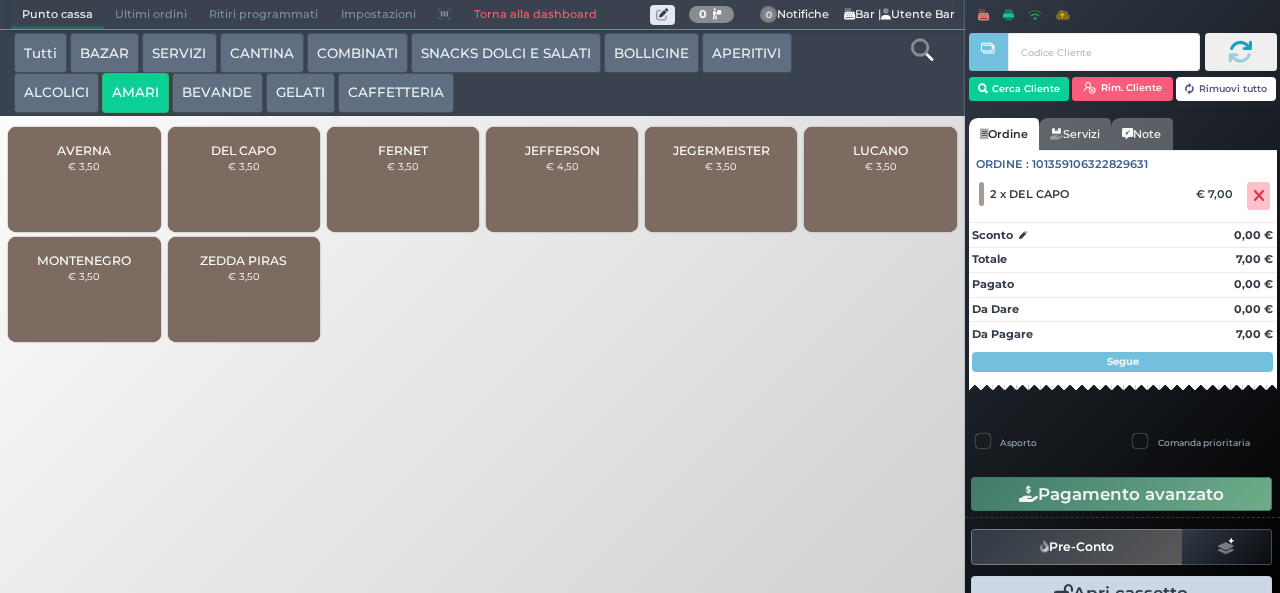 click on "ALCOLICI" at bounding box center [56, 93] 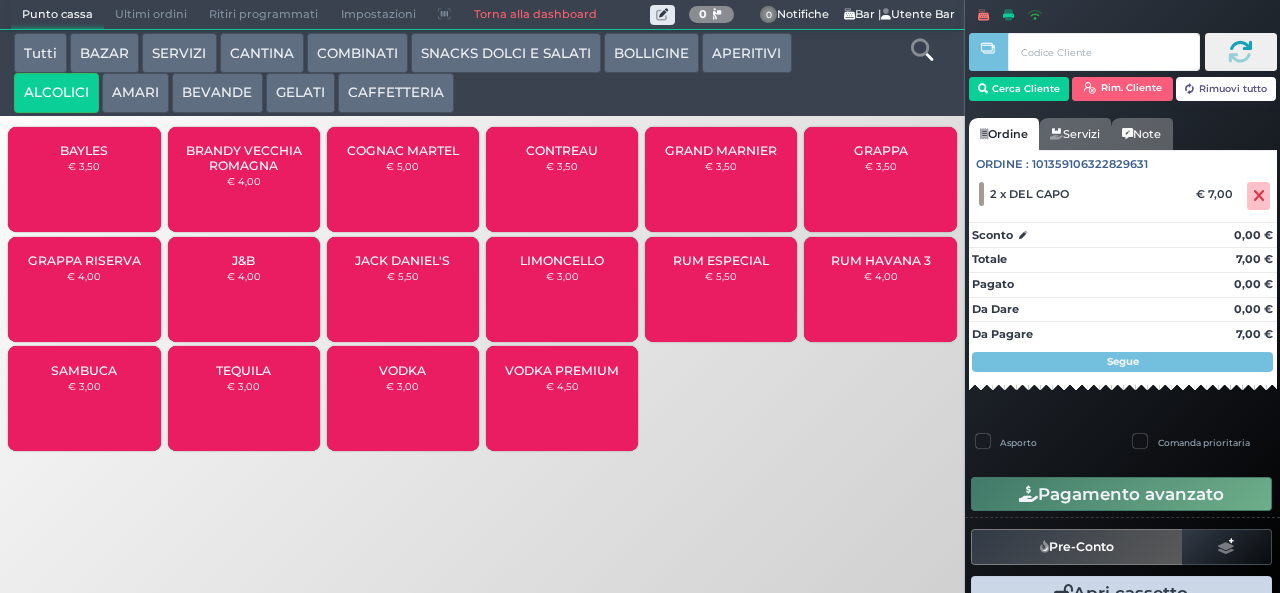 click on "BAYLES
€ 3,50" at bounding box center (84, 179) 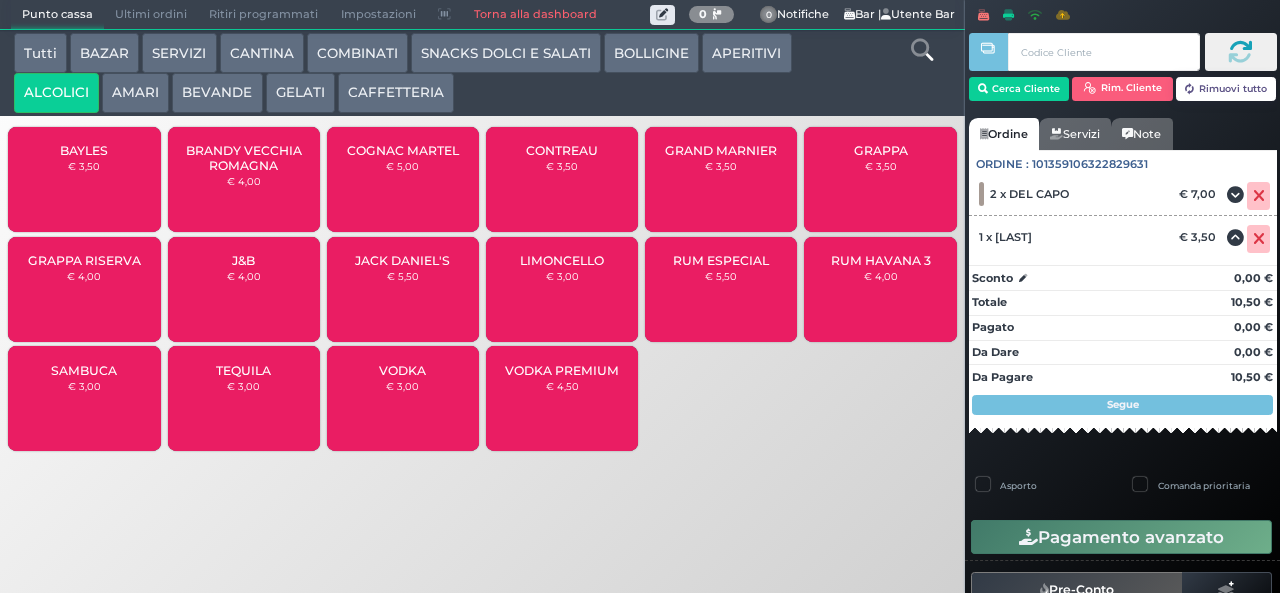 click on "BAYLES" at bounding box center (84, 150) 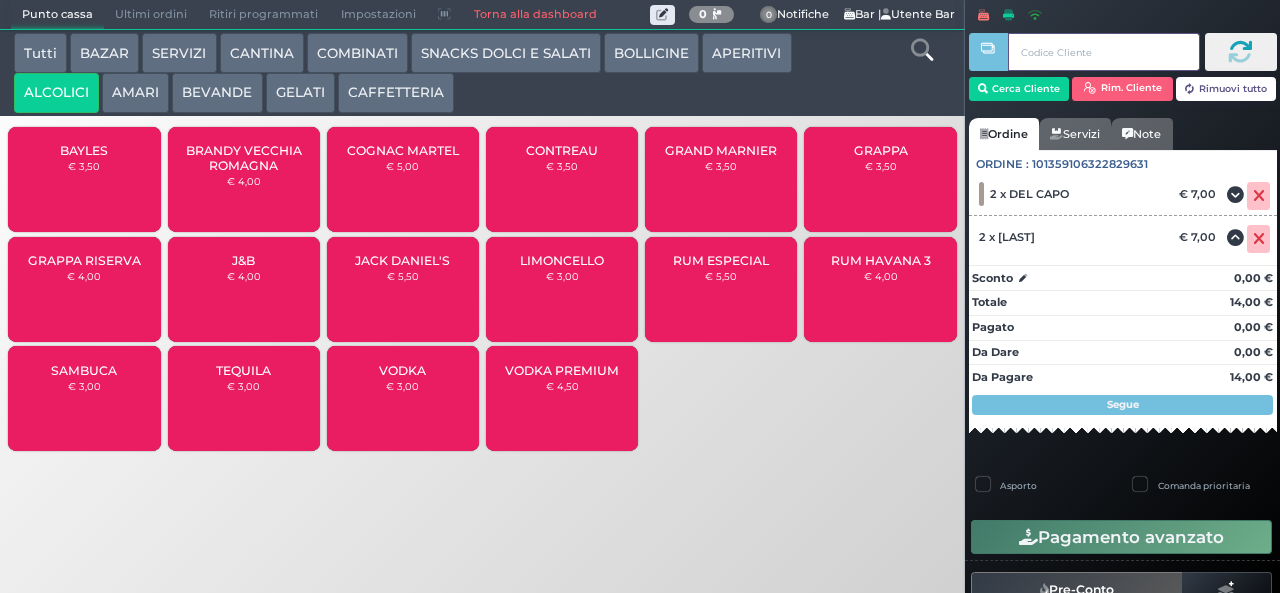 type 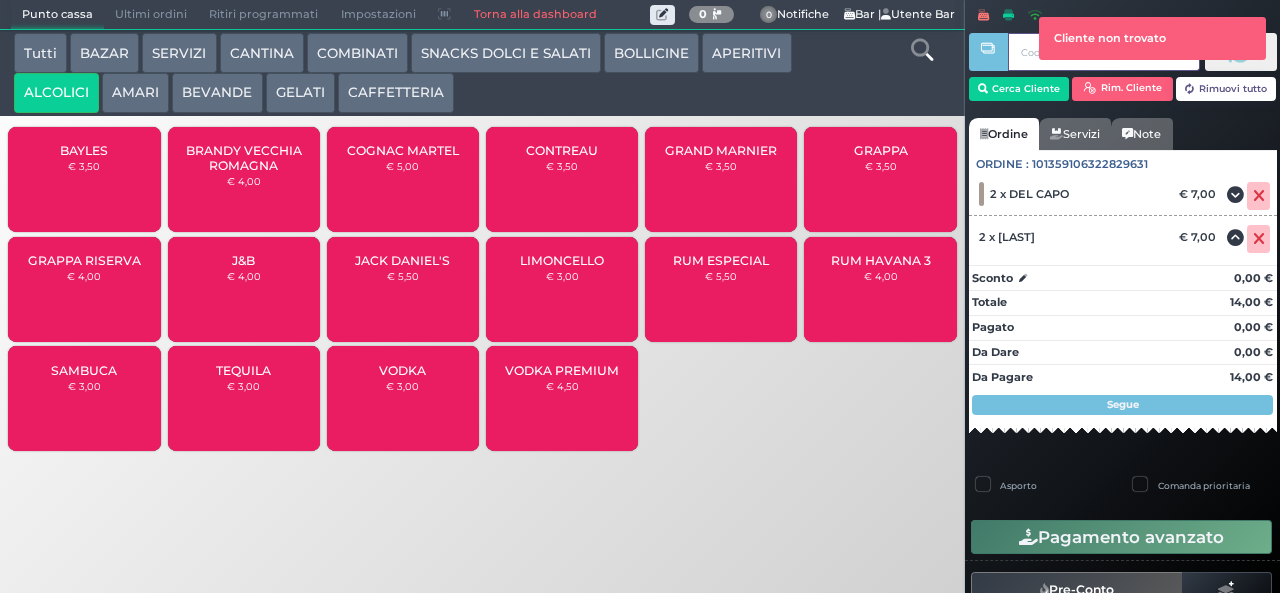 click at bounding box center [988, 282] 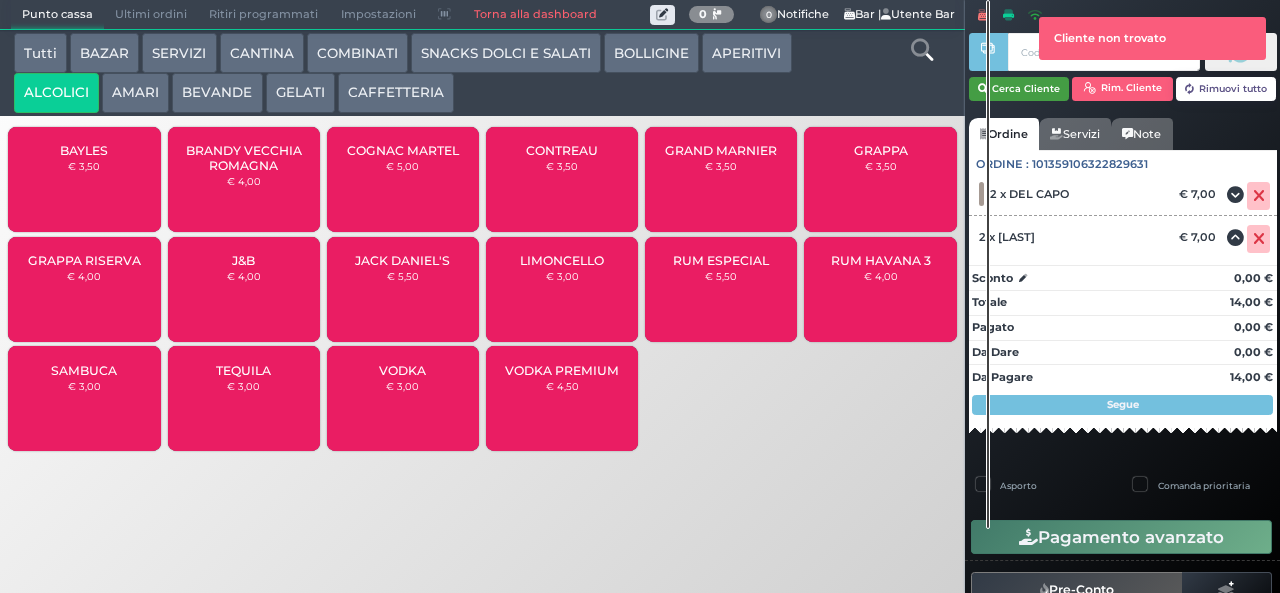 click on "Cerca Cliente" at bounding box center (1019, 89) 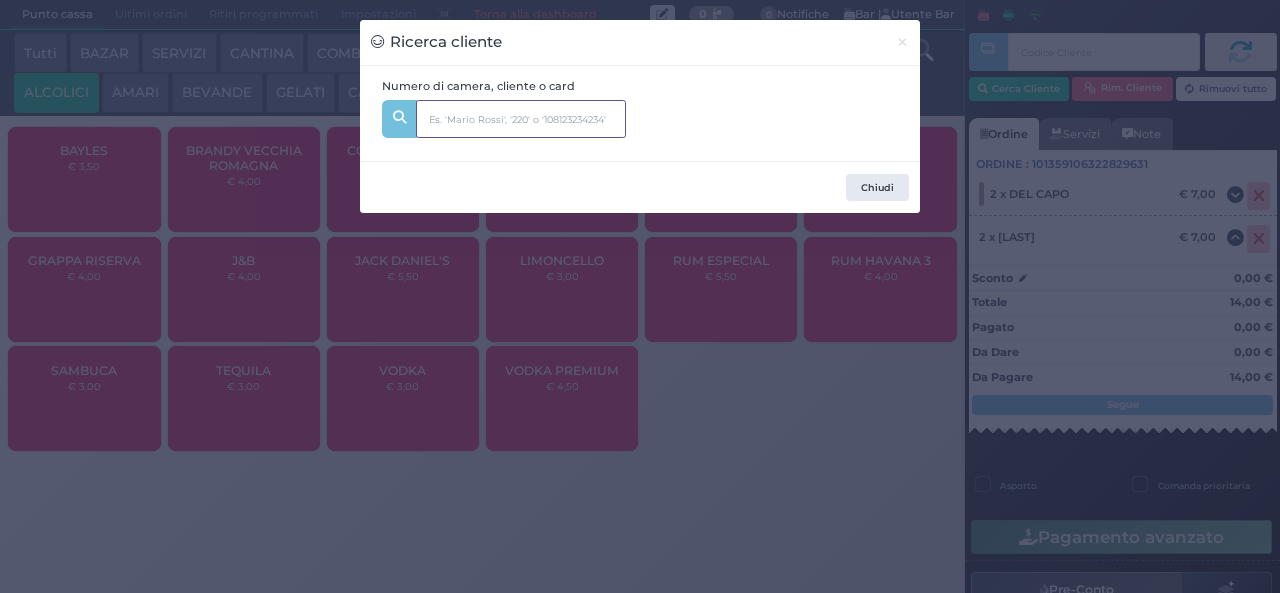 click at bounding box center (521, 119) 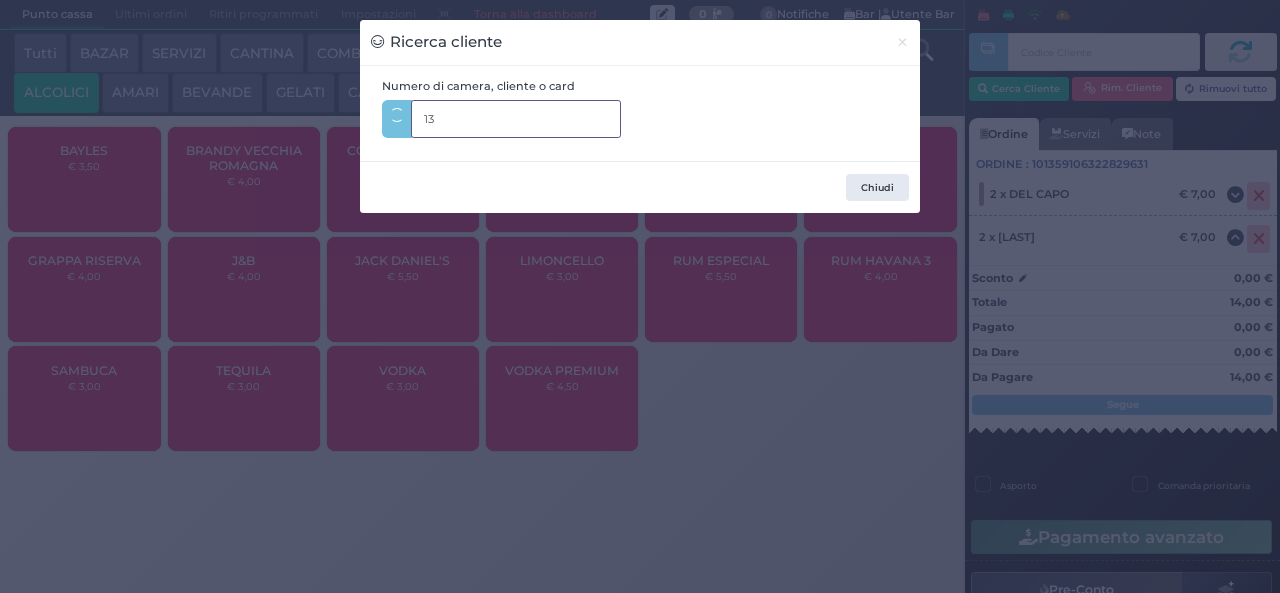 type on "135" 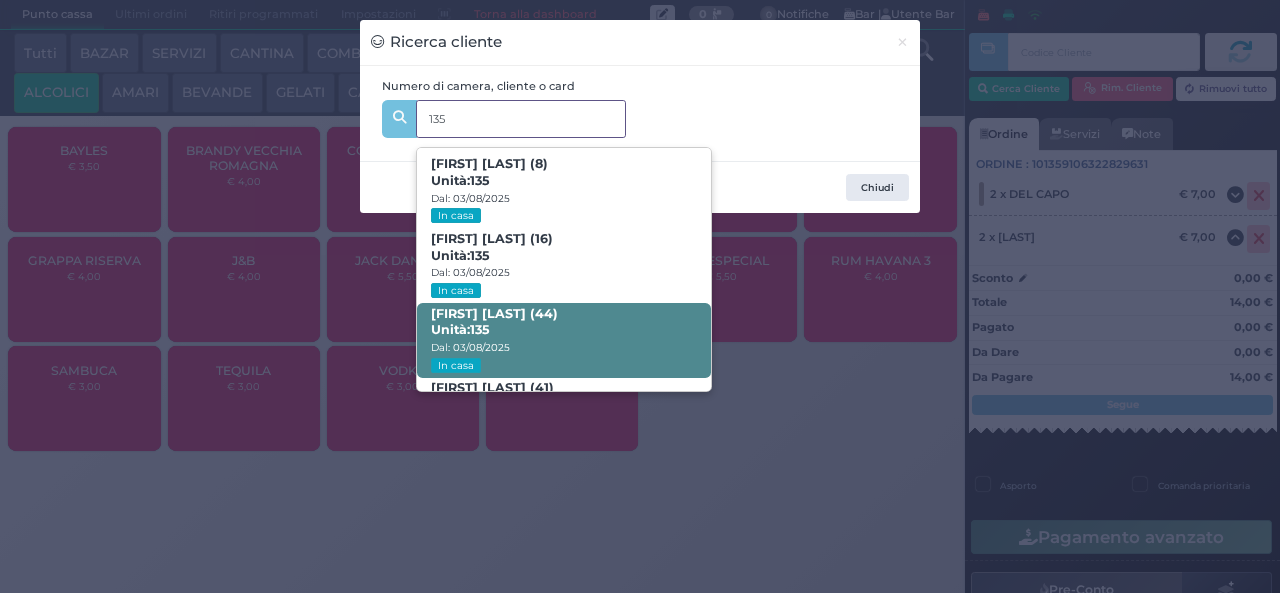 click on "Unità:  135" at bounding box center (460, 330) 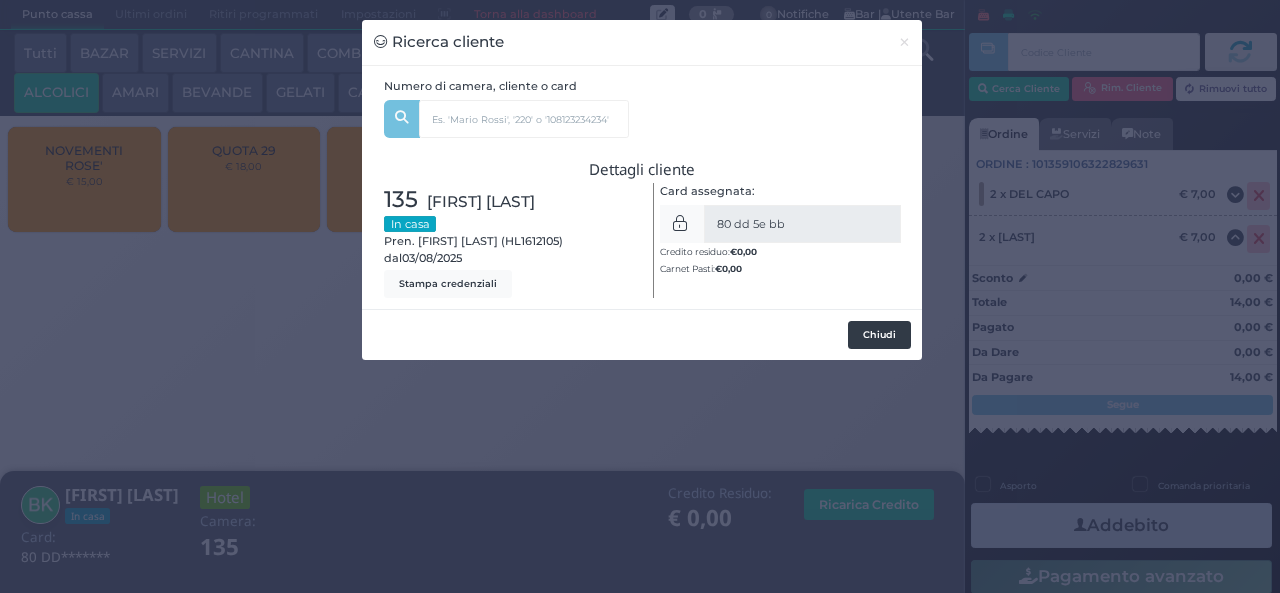 click on "Chiudi" at bounding box center [879, 335] 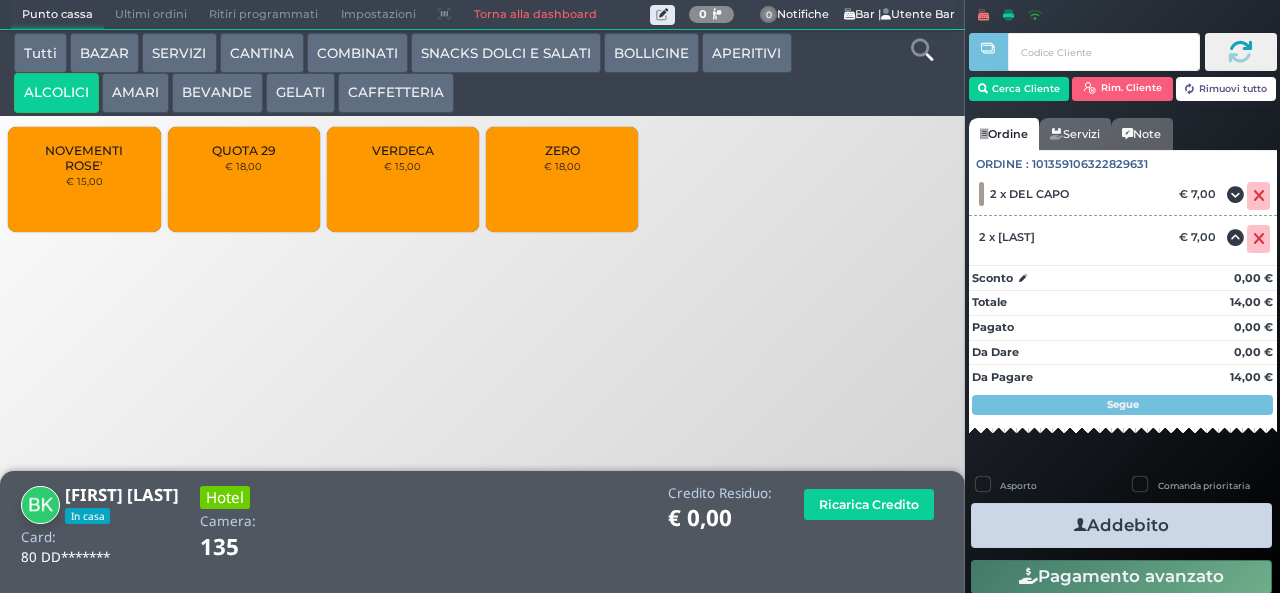 click on "Addebito" at bounding box center [1121, 525] 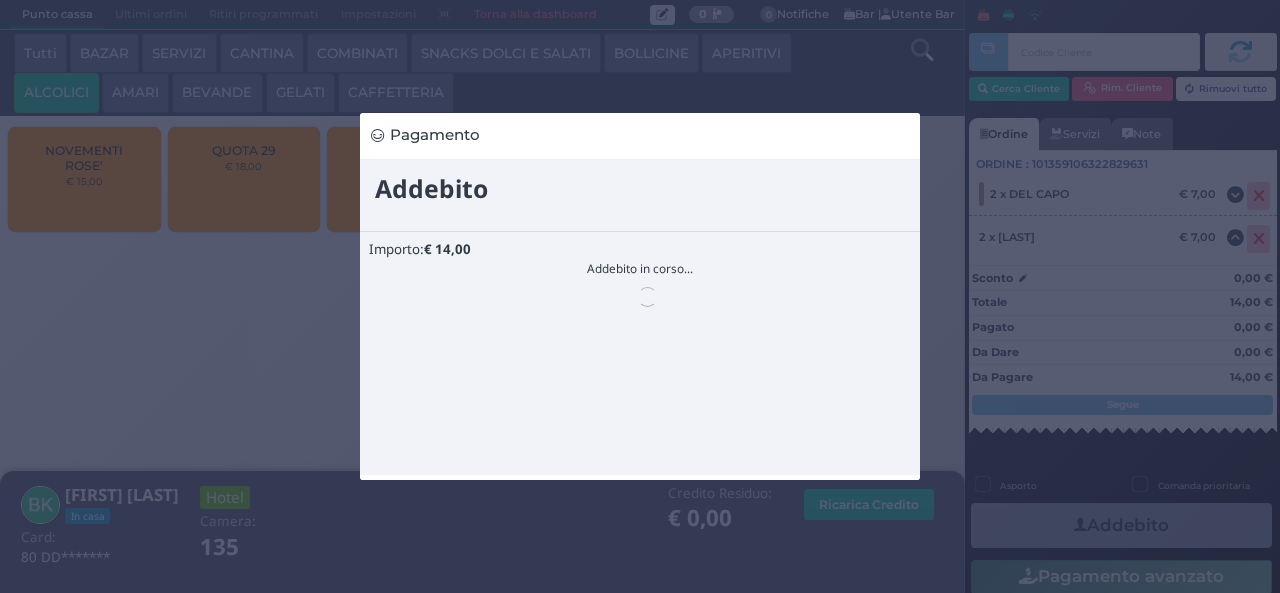 scroll, scrollTop: 0, scrollLeft: 0, axis: both 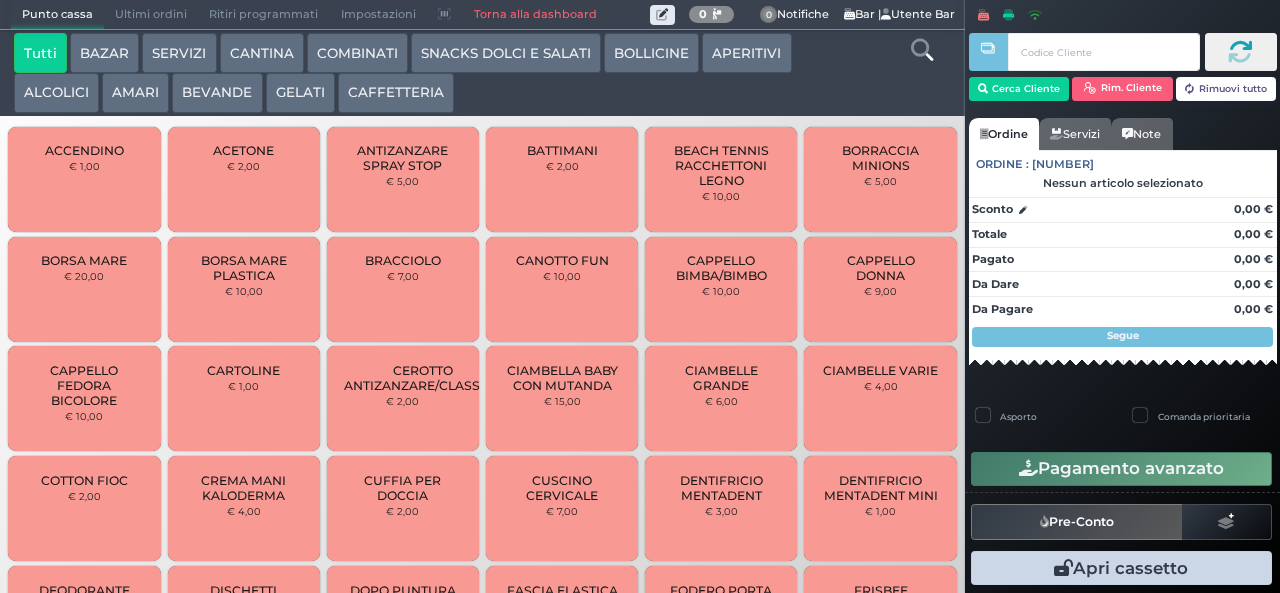 click on "BEVANDE" at bounding box center [217, 93] 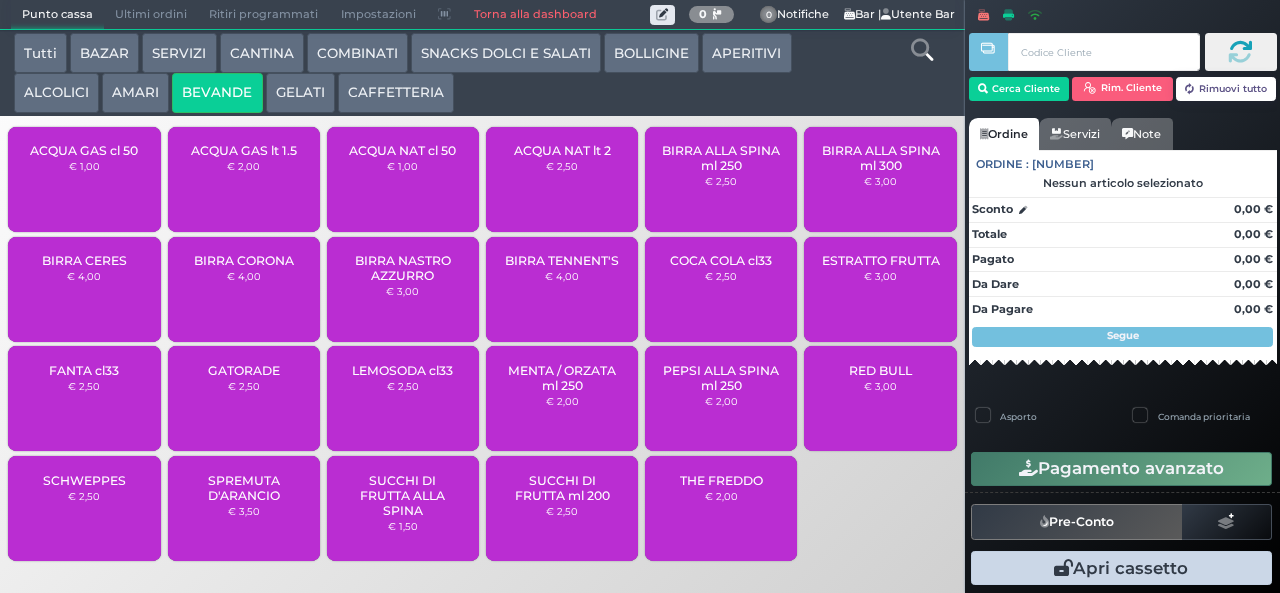 click on "RED BULL" at bounding box center [880, 370] 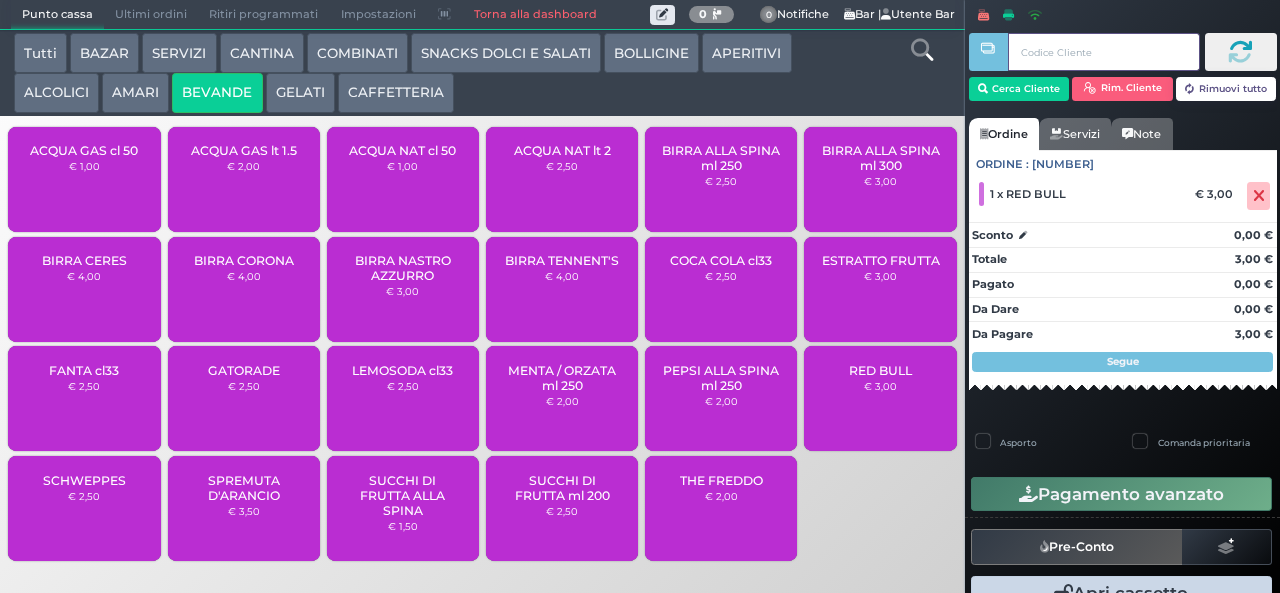 type 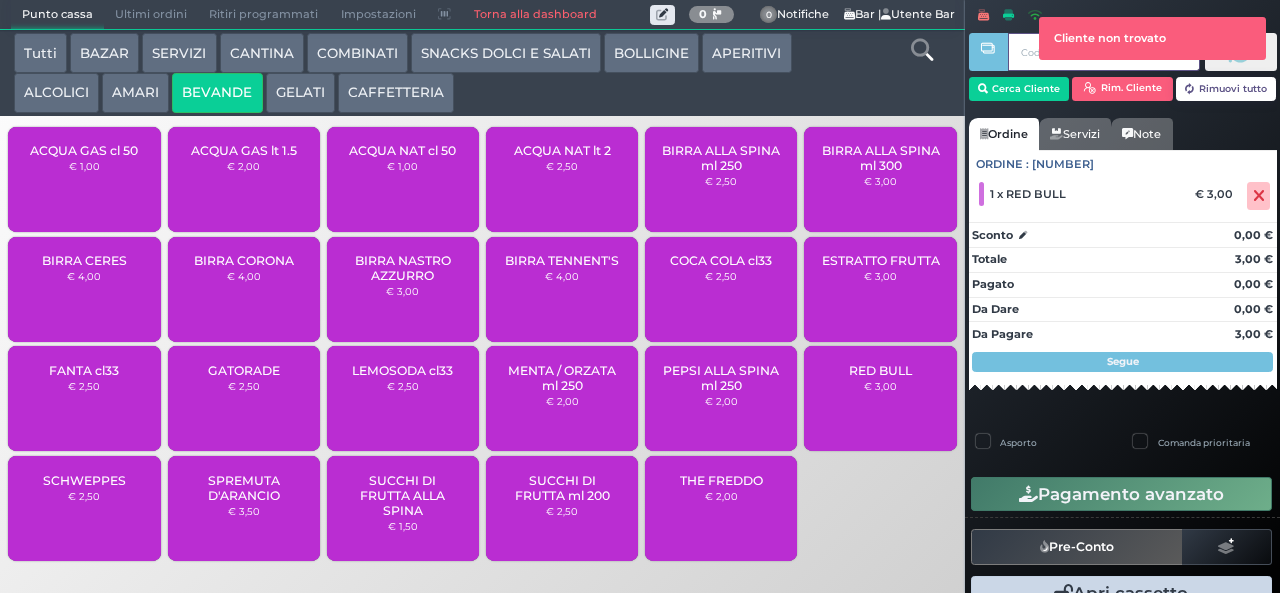 click at bounding box center (988, 282) 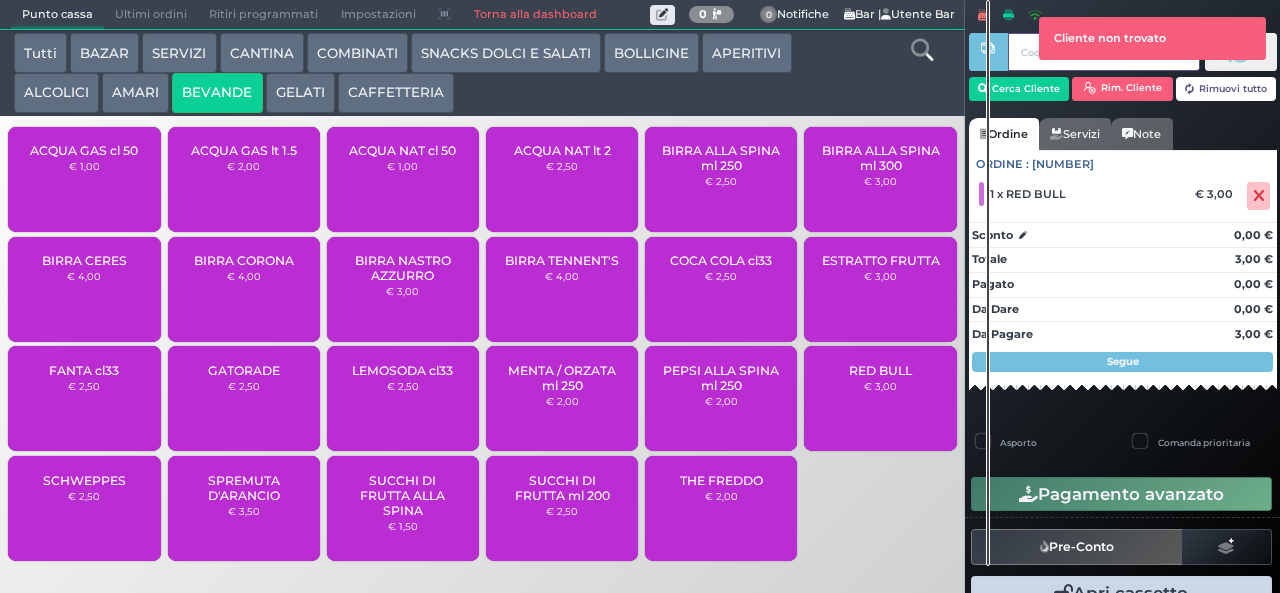 click at bounding box center [988, 283] 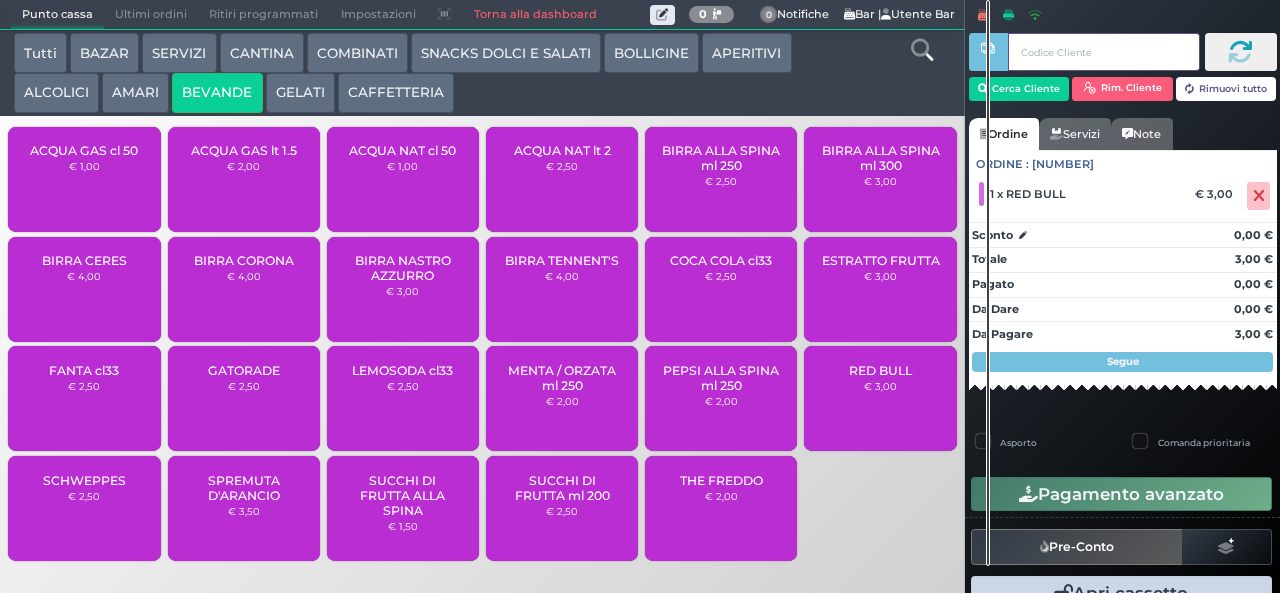 click at bounding box center (988, 283) 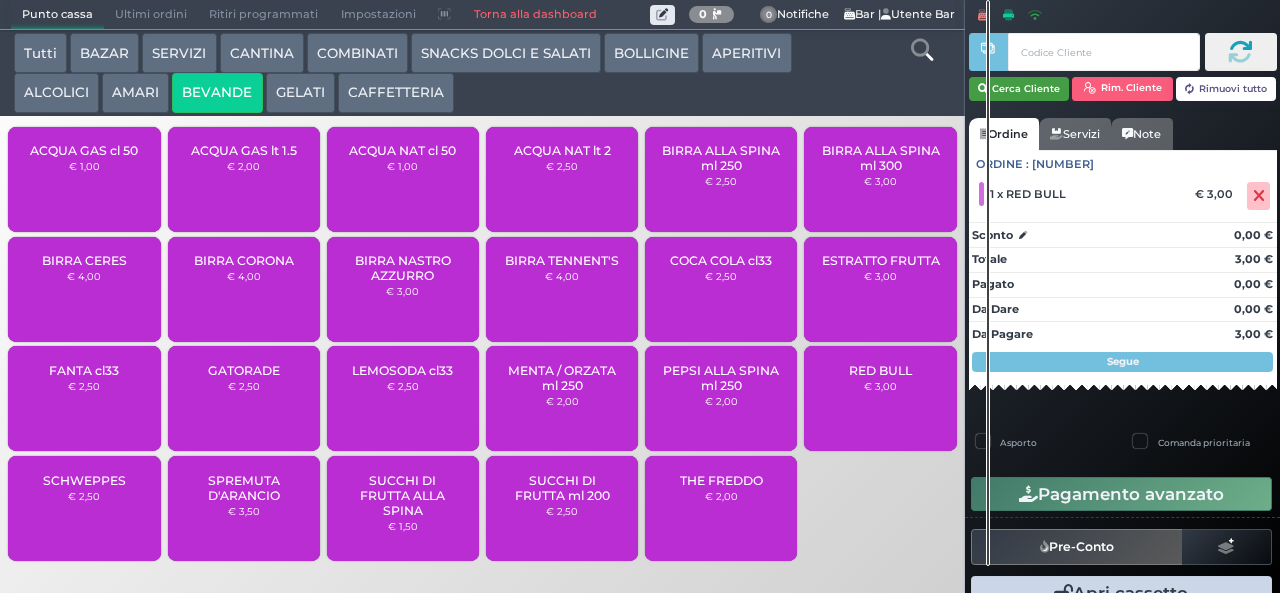 click on "Cerca Cliente" at bounding box center (1019, 89) 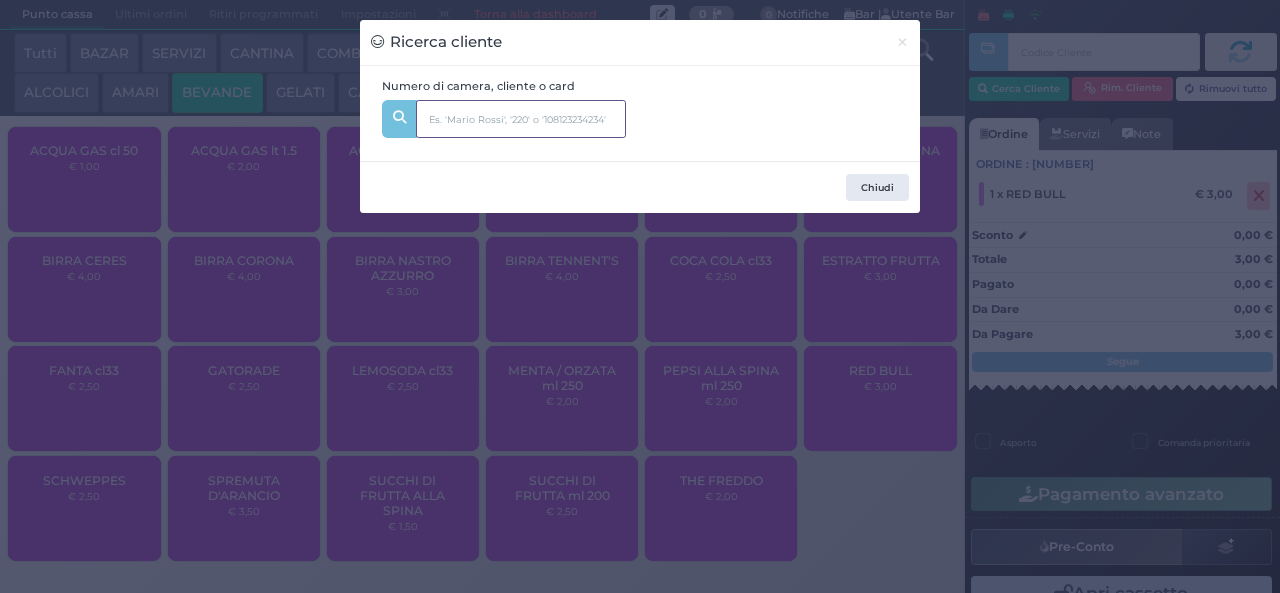 click at bounding box center (521, 119) 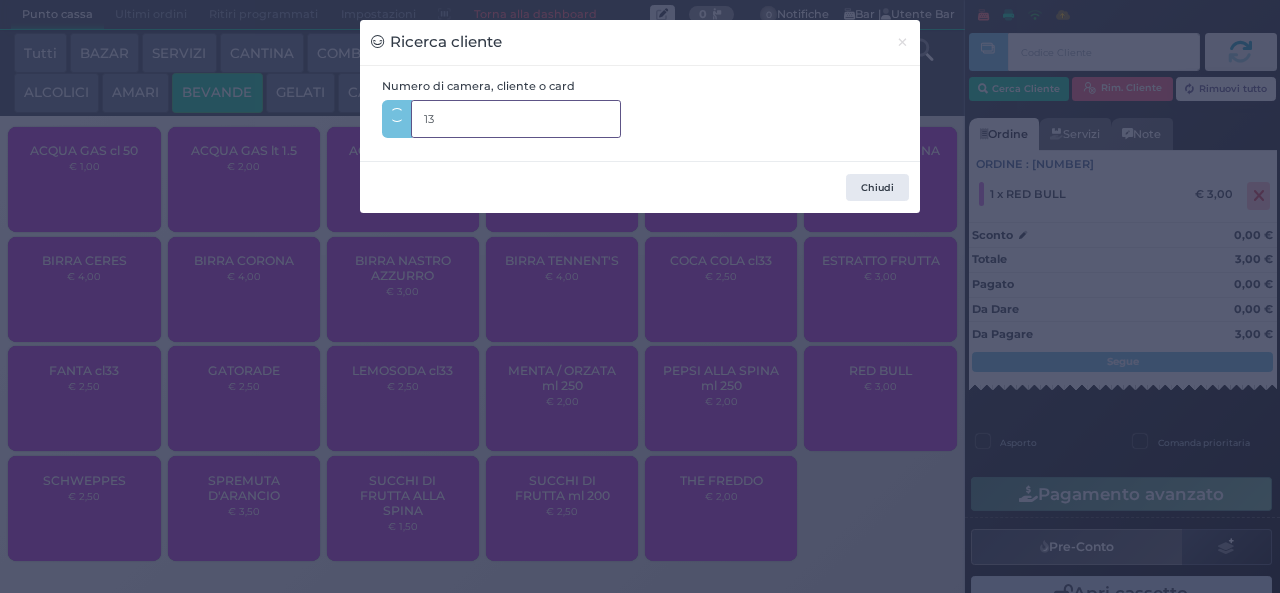 type on "135" 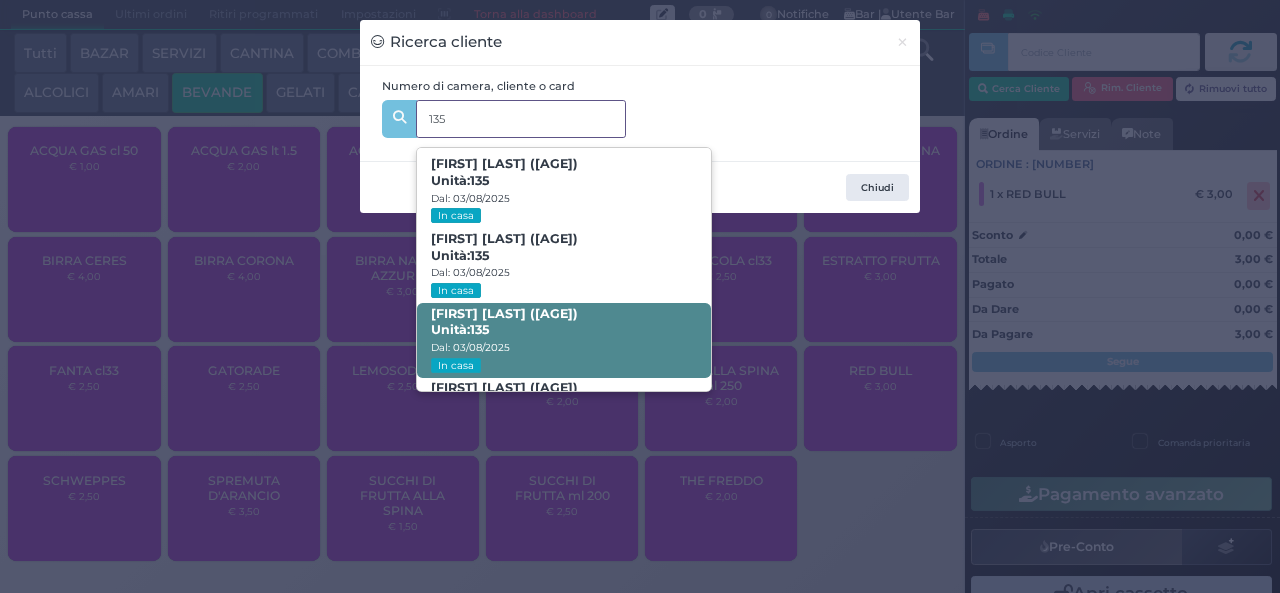 click on "135" at bounding box center (480, 329) 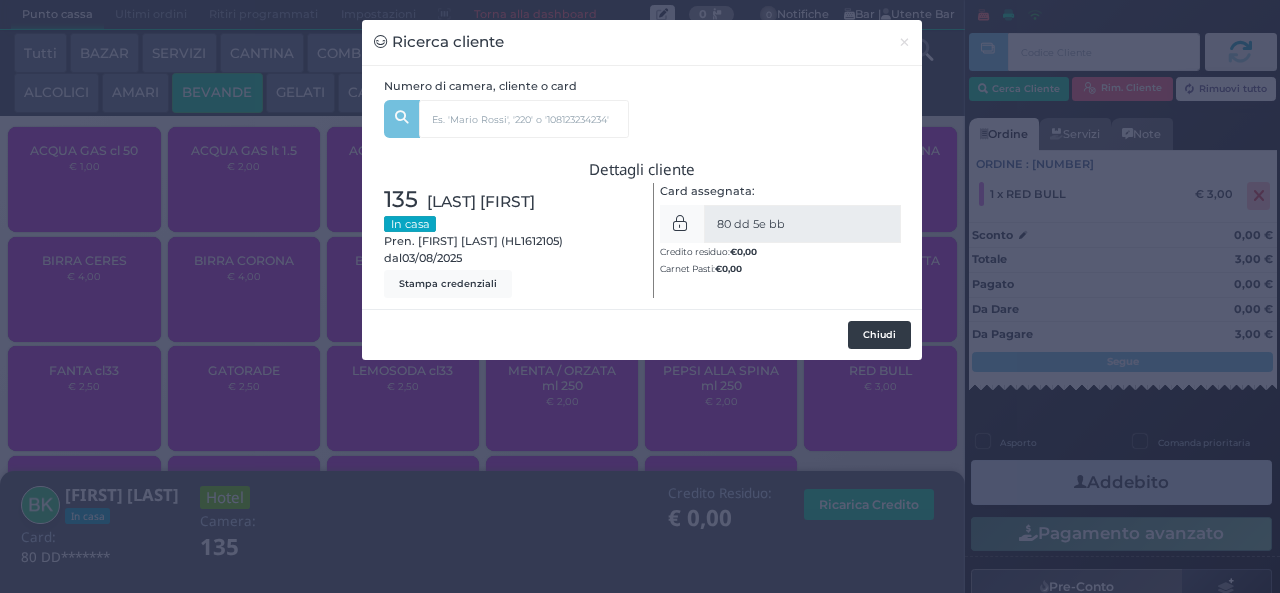 click on "Chiudi" at bounding box center [879, 335] 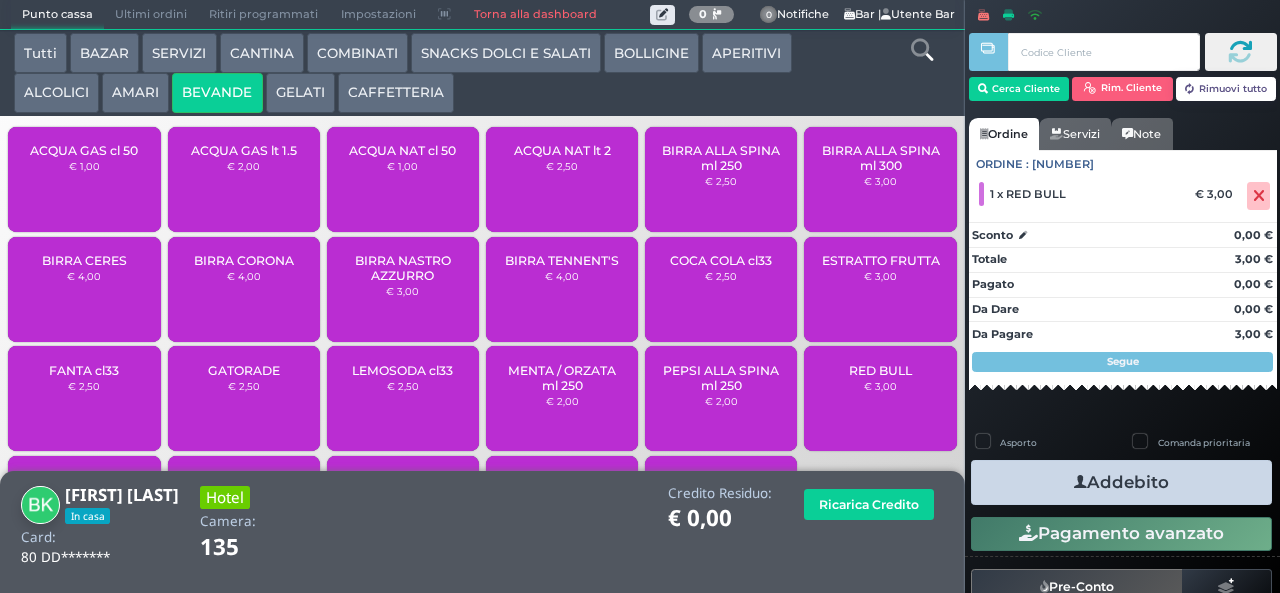 click at bounding box center [1080, 482] 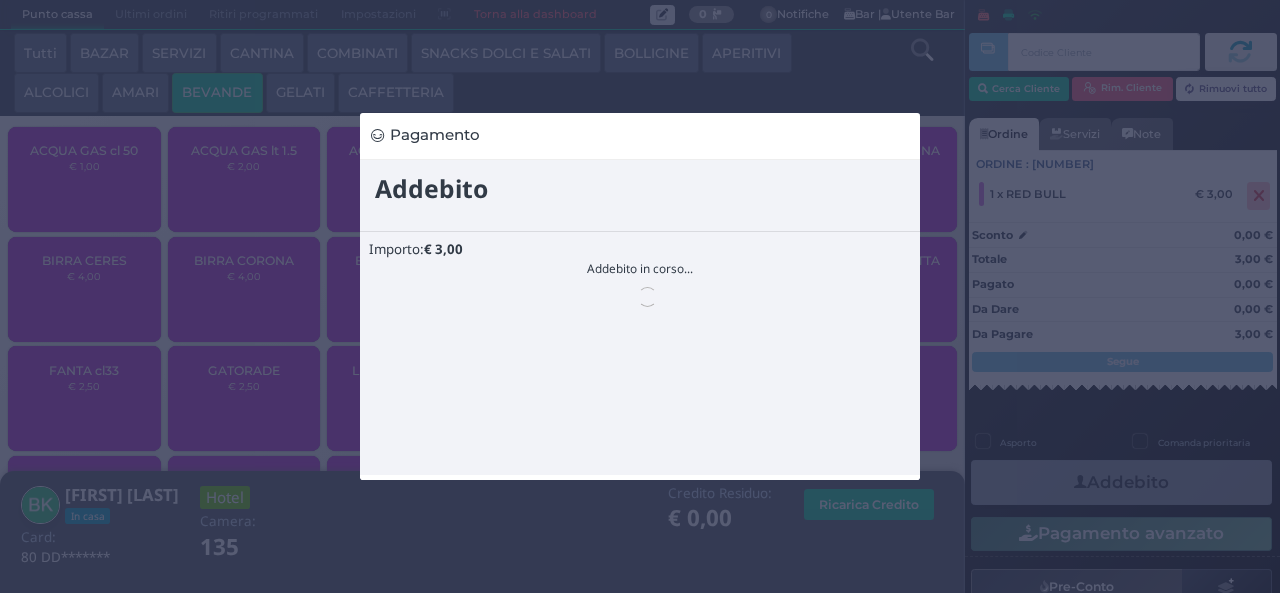 scroll, scrollTop: 0, scrollLeft: 0, axis: both 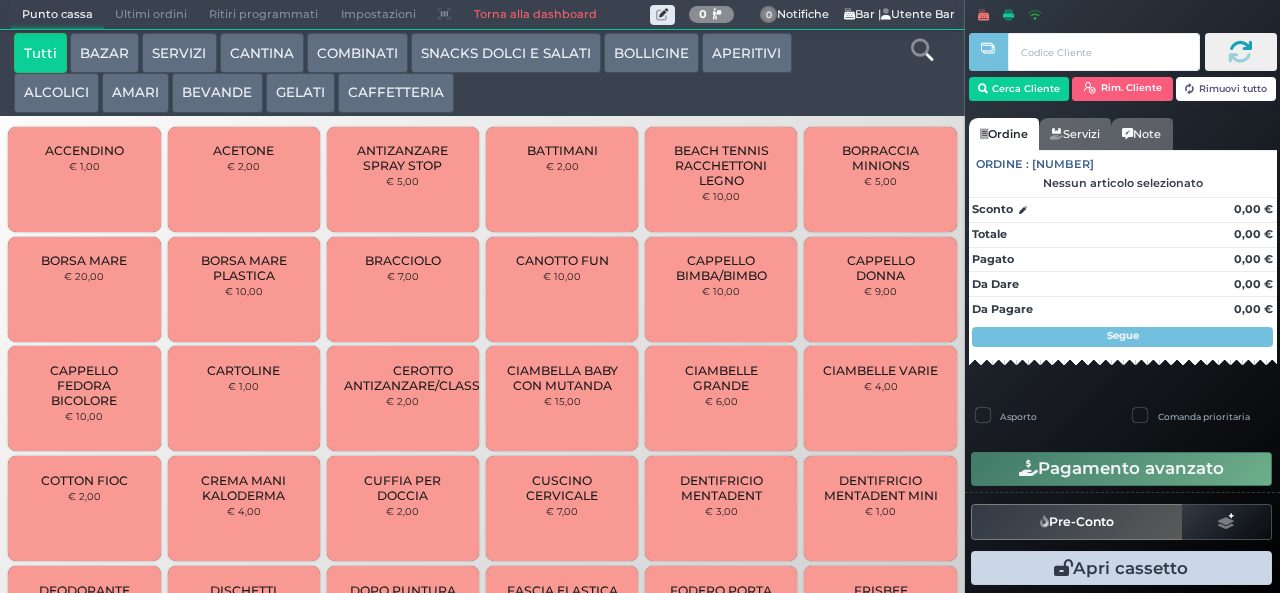click on "SNACKS DOLCI E SALATI" at bounding box center (506, 53) 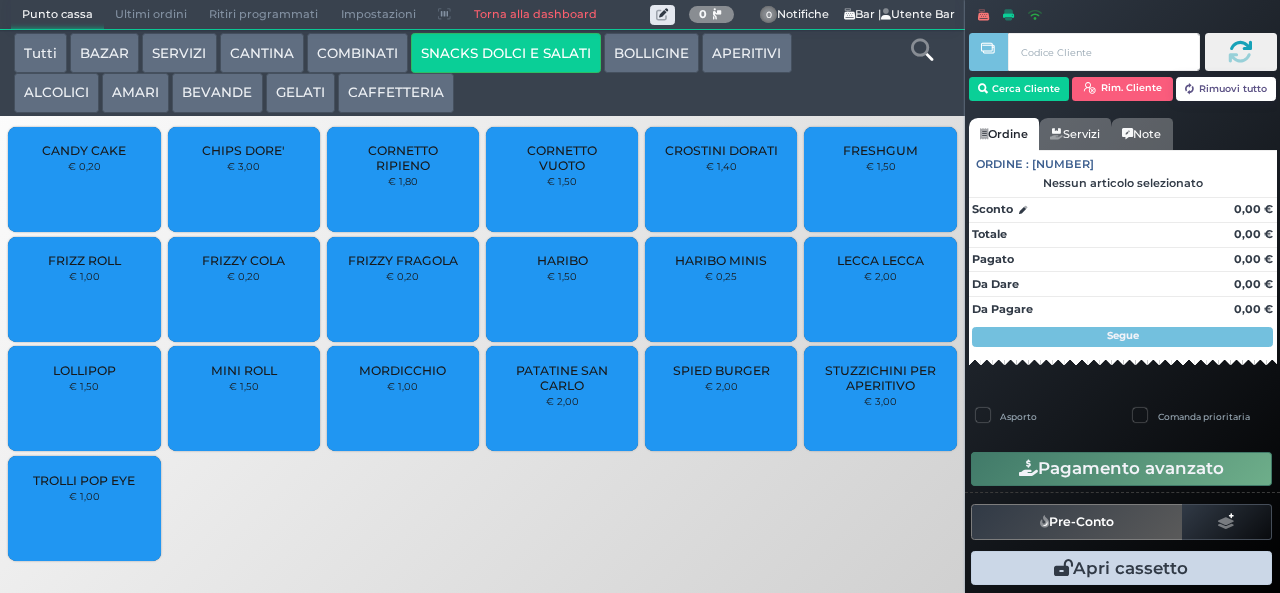 click on "BEVANDE" at bounding box center [217, 93] 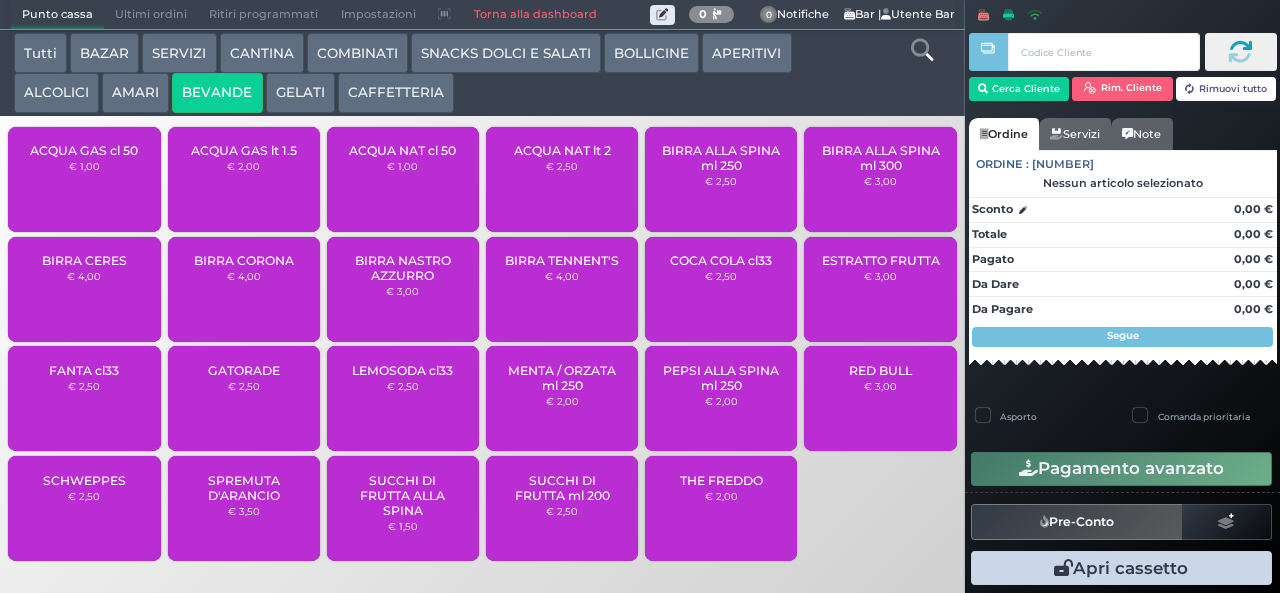 click on "RED BULL" at bounding box center [880, 370] 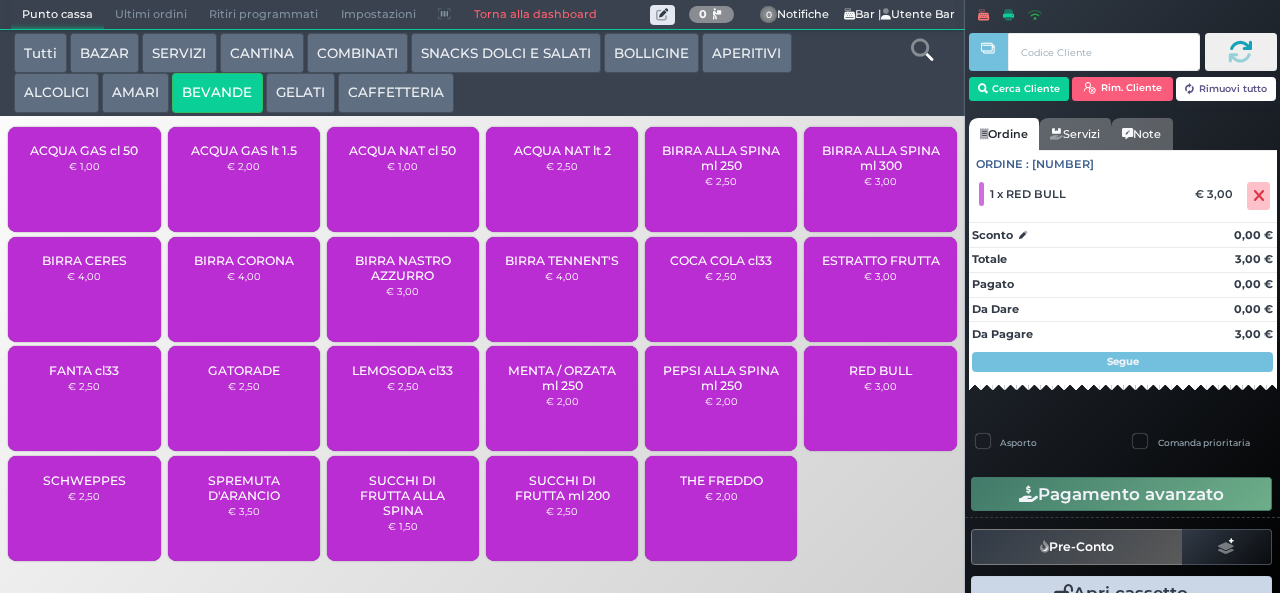 click on "FANTA cl33" at bounding box center [84, 370] 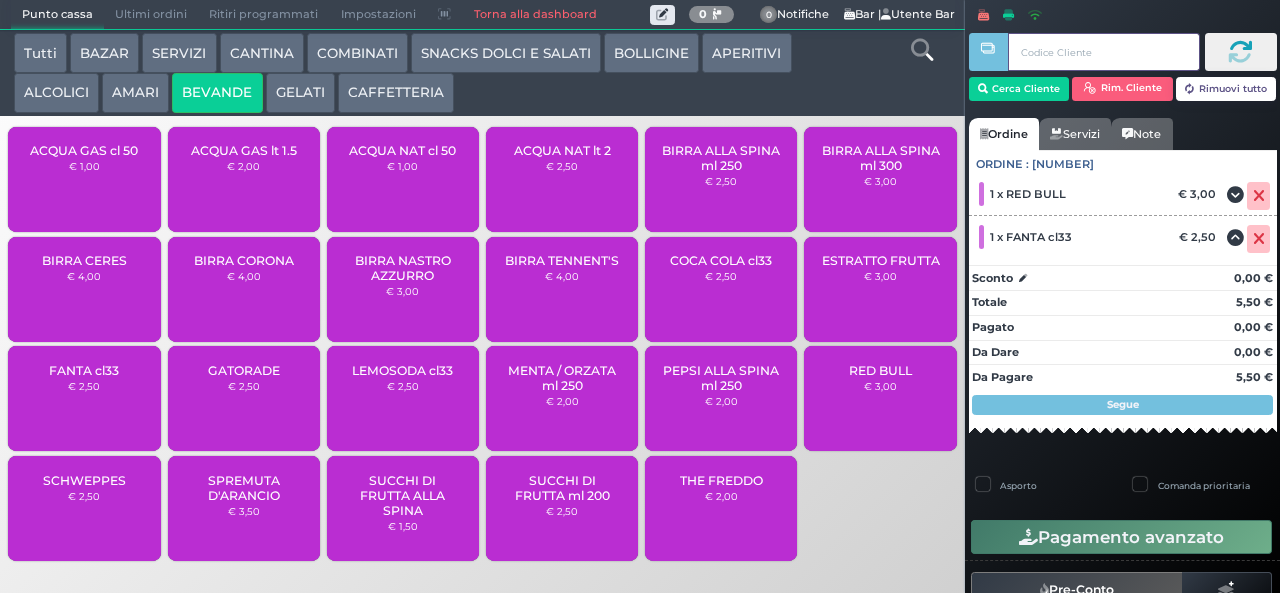 type 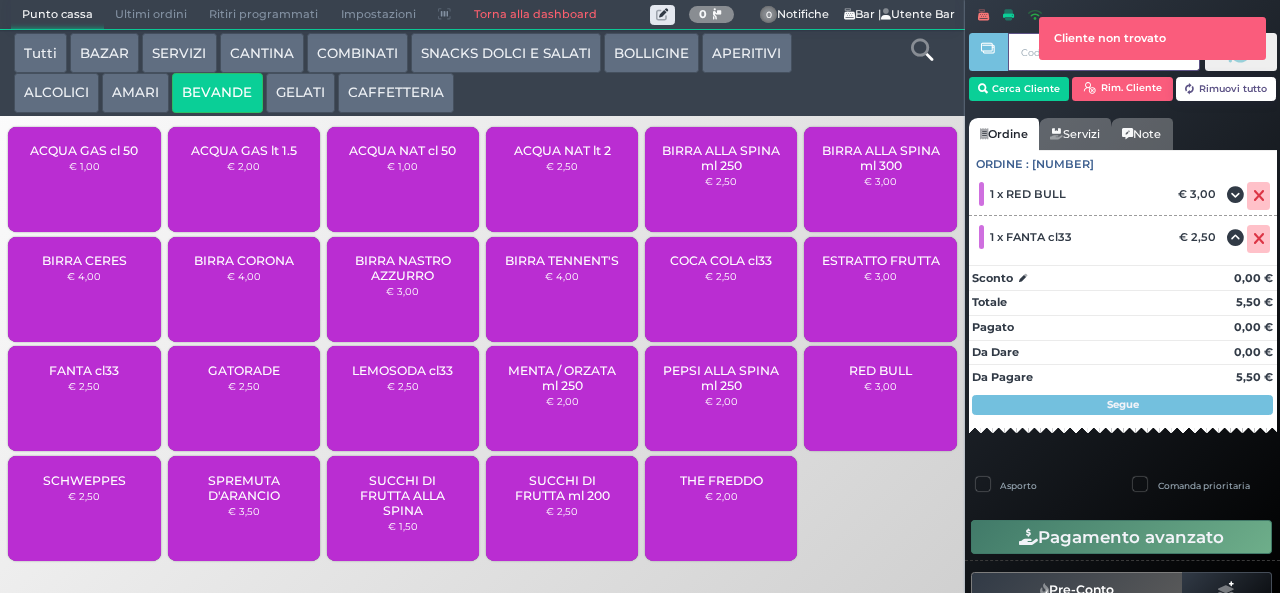 click at bounding box center (988, 282) 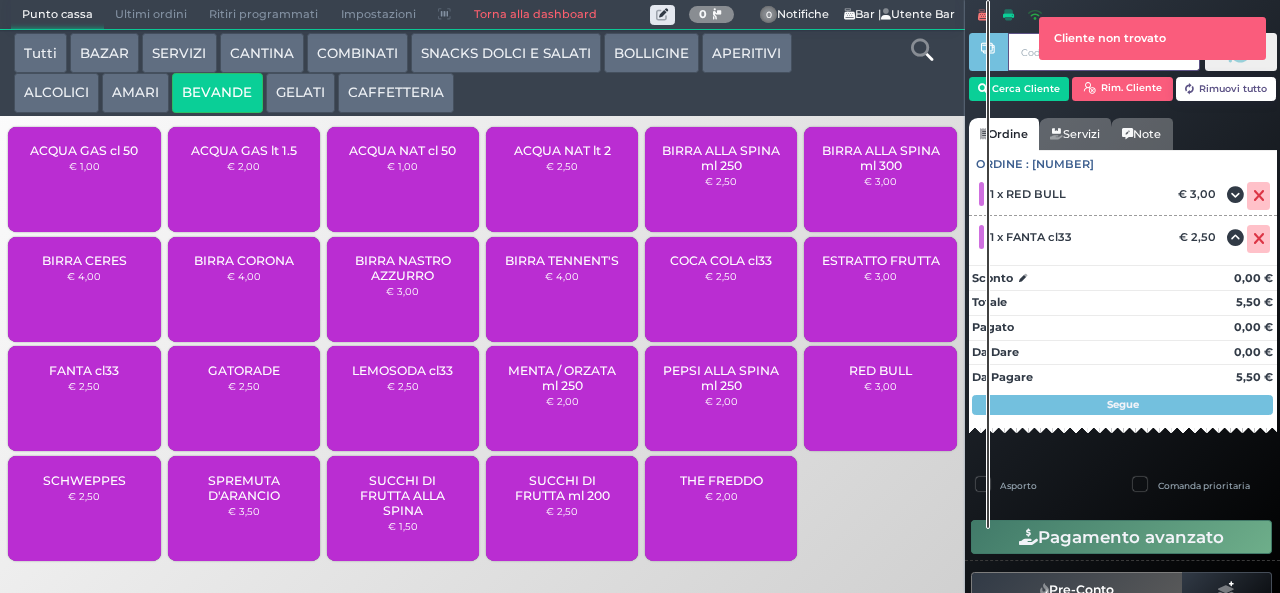 click at bounding box center [988, 264] 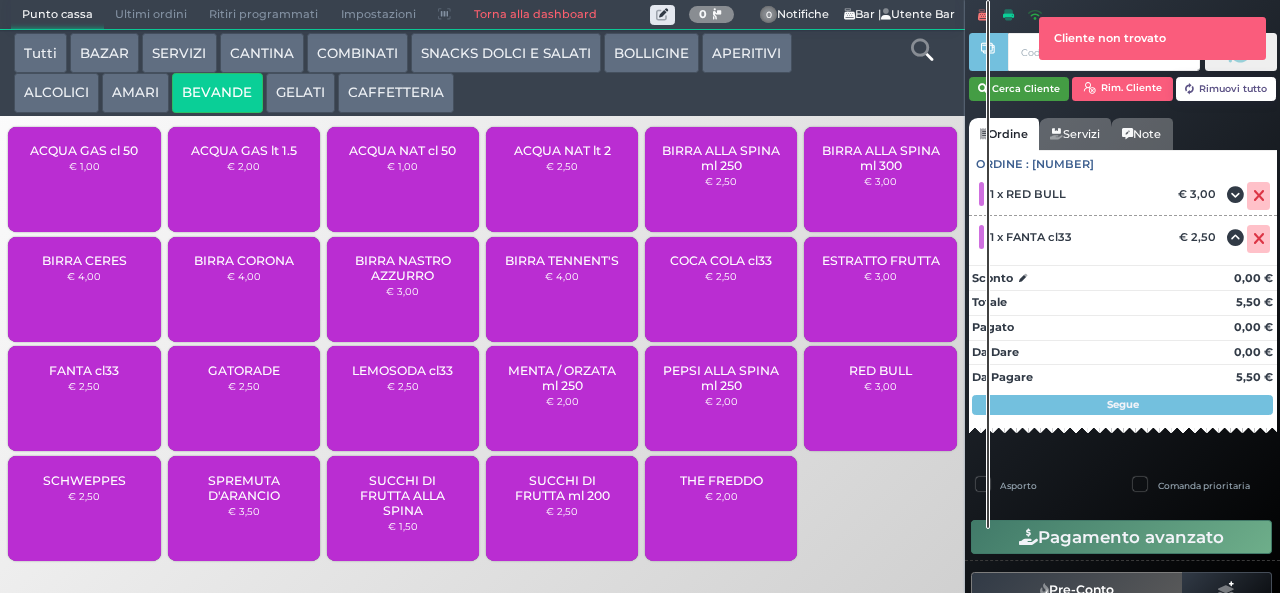 click at bounding box center (983, 89) 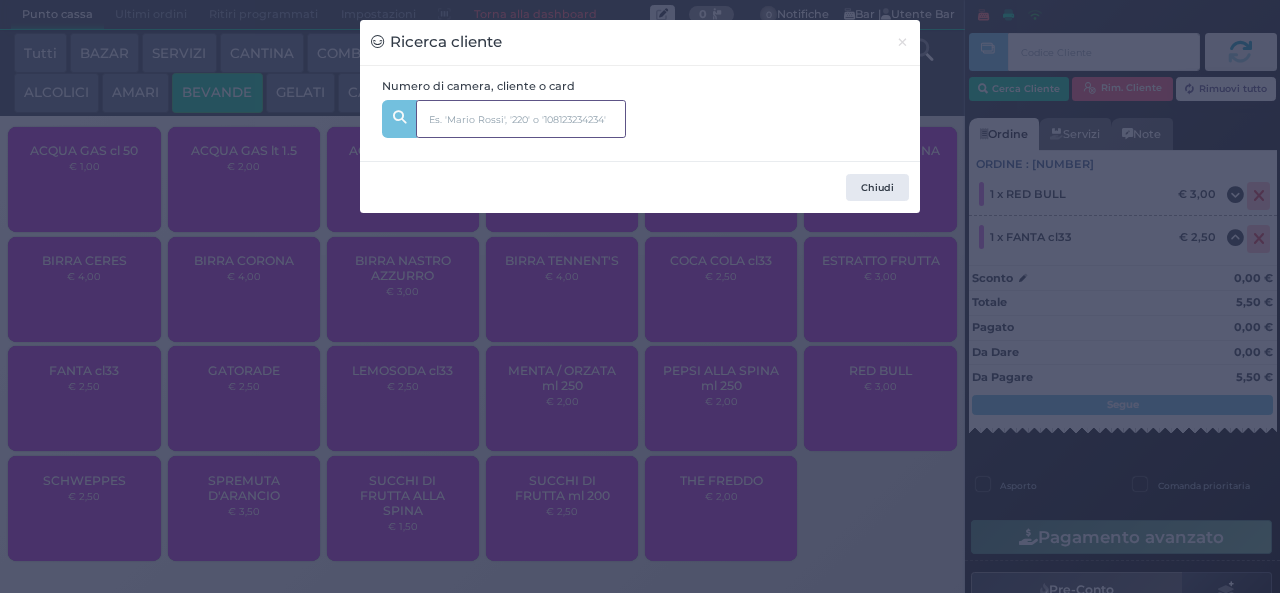 click at bounding box center (521, 119) 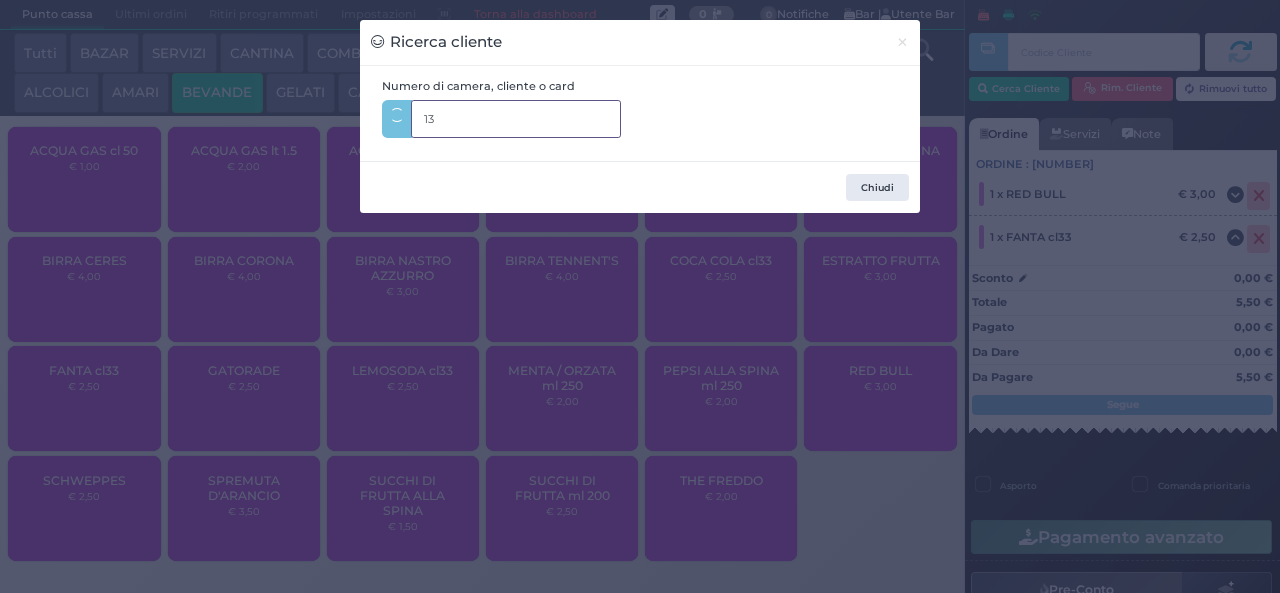 type on "135" 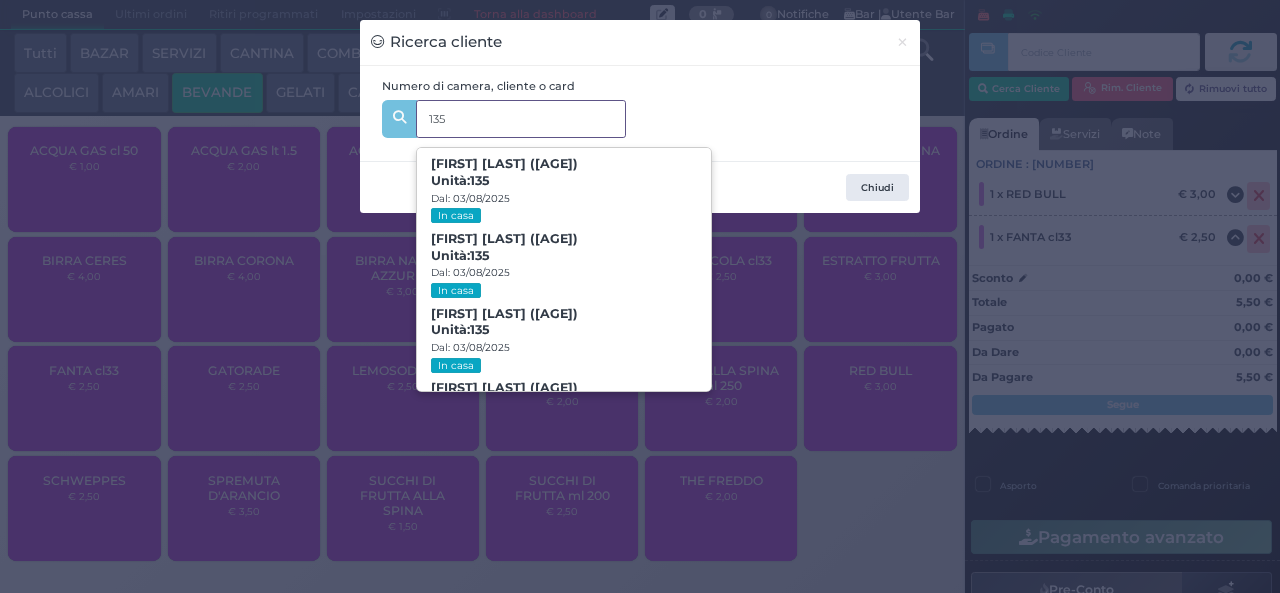 click on "In casa" at bounding box center [455, 290] 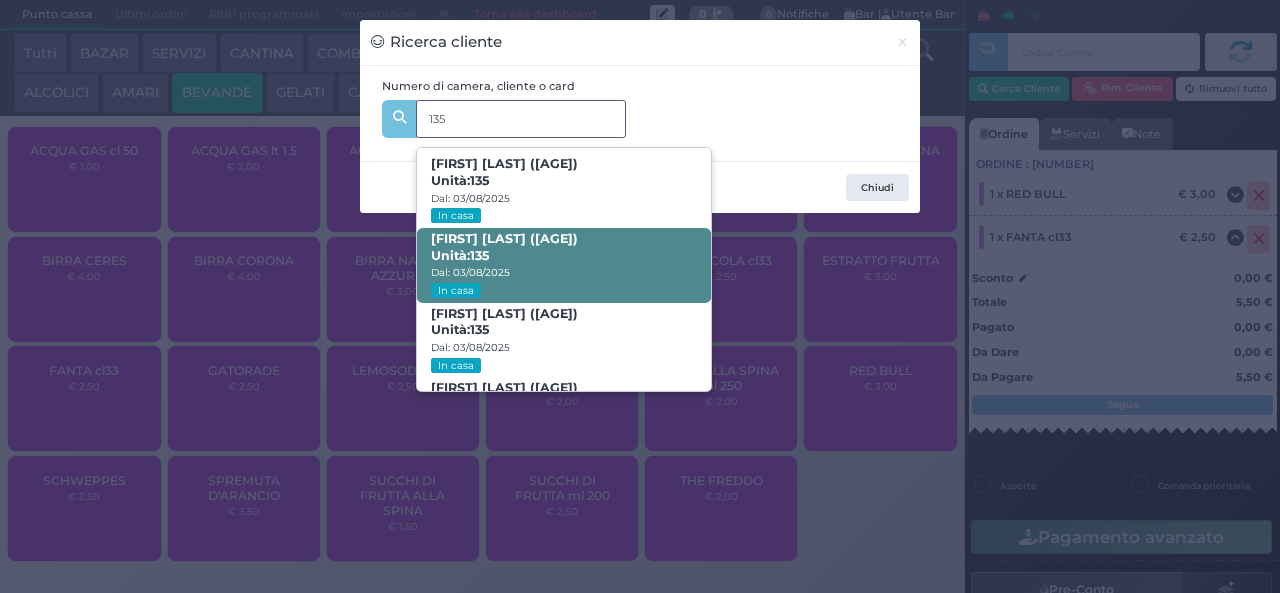type 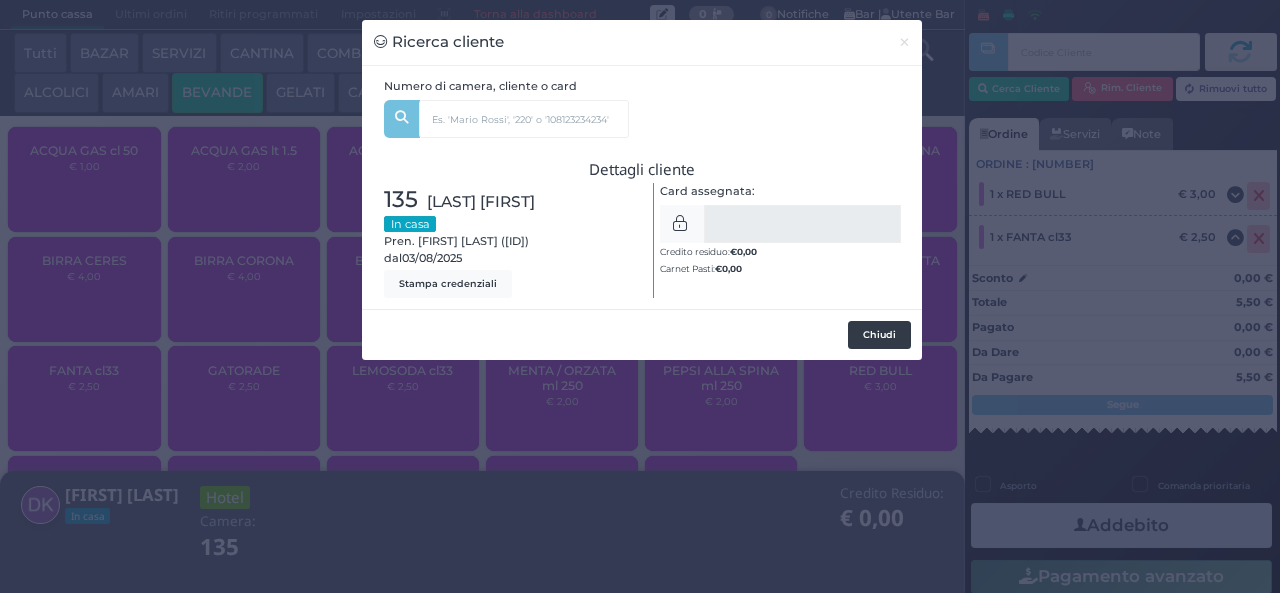 click on "Chiudi" at bounding box center (879, 335) 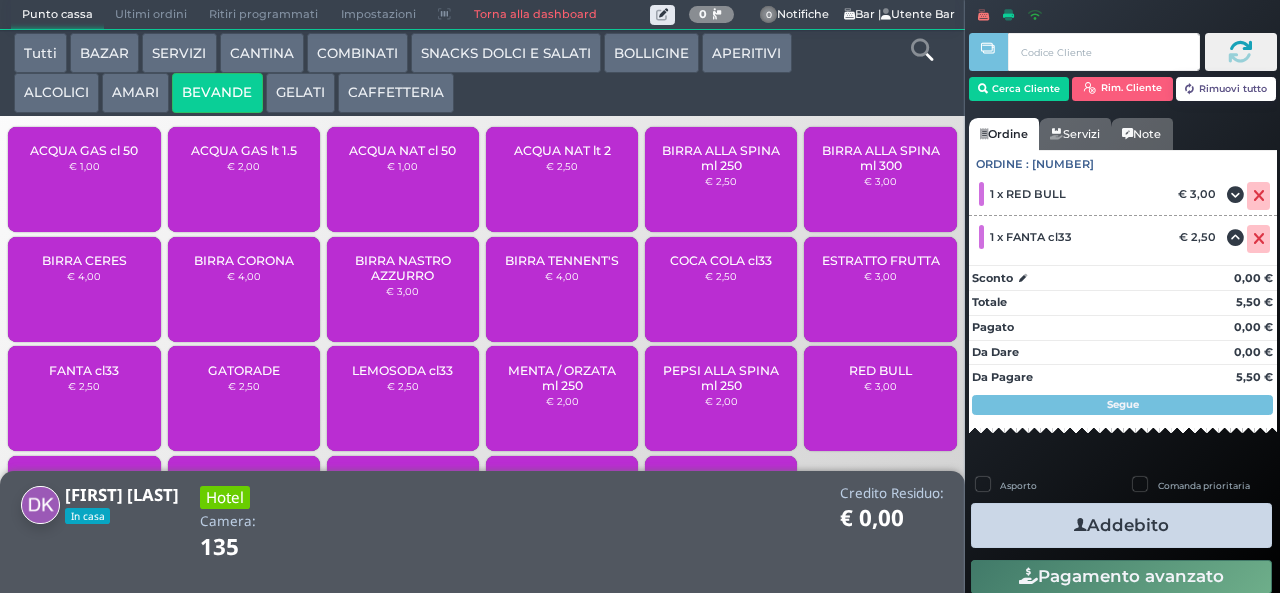 click on "Addebito" at bounding box center [1121, 525] 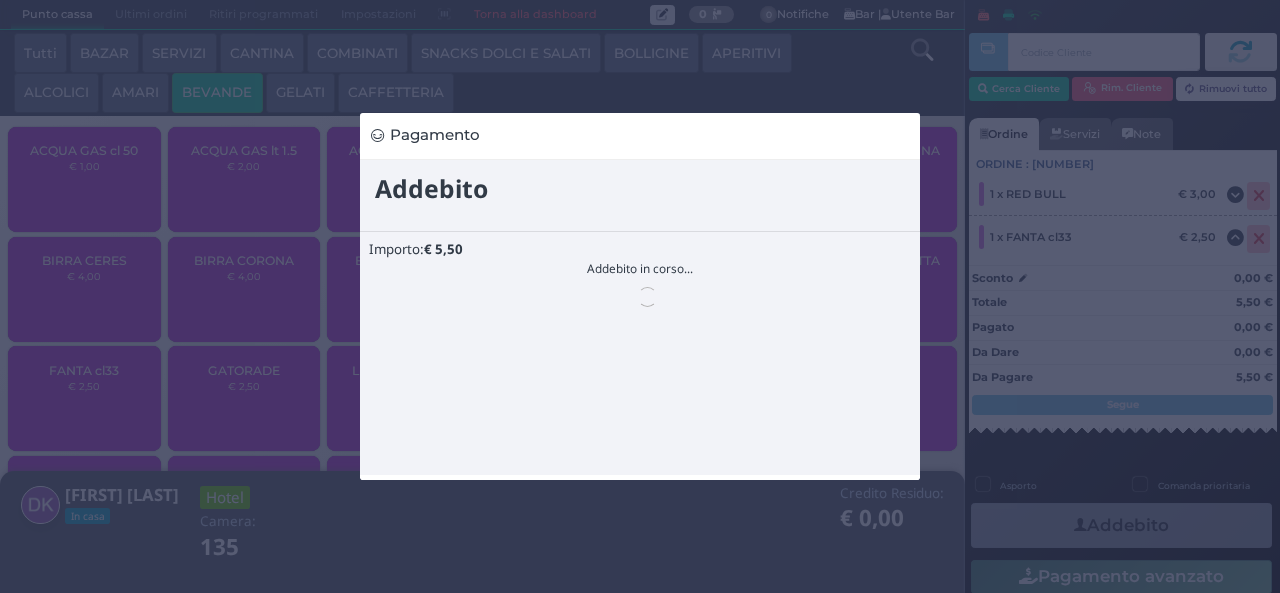 scroll, scrollTop: 0, scrollLeft: 0, axis: both 